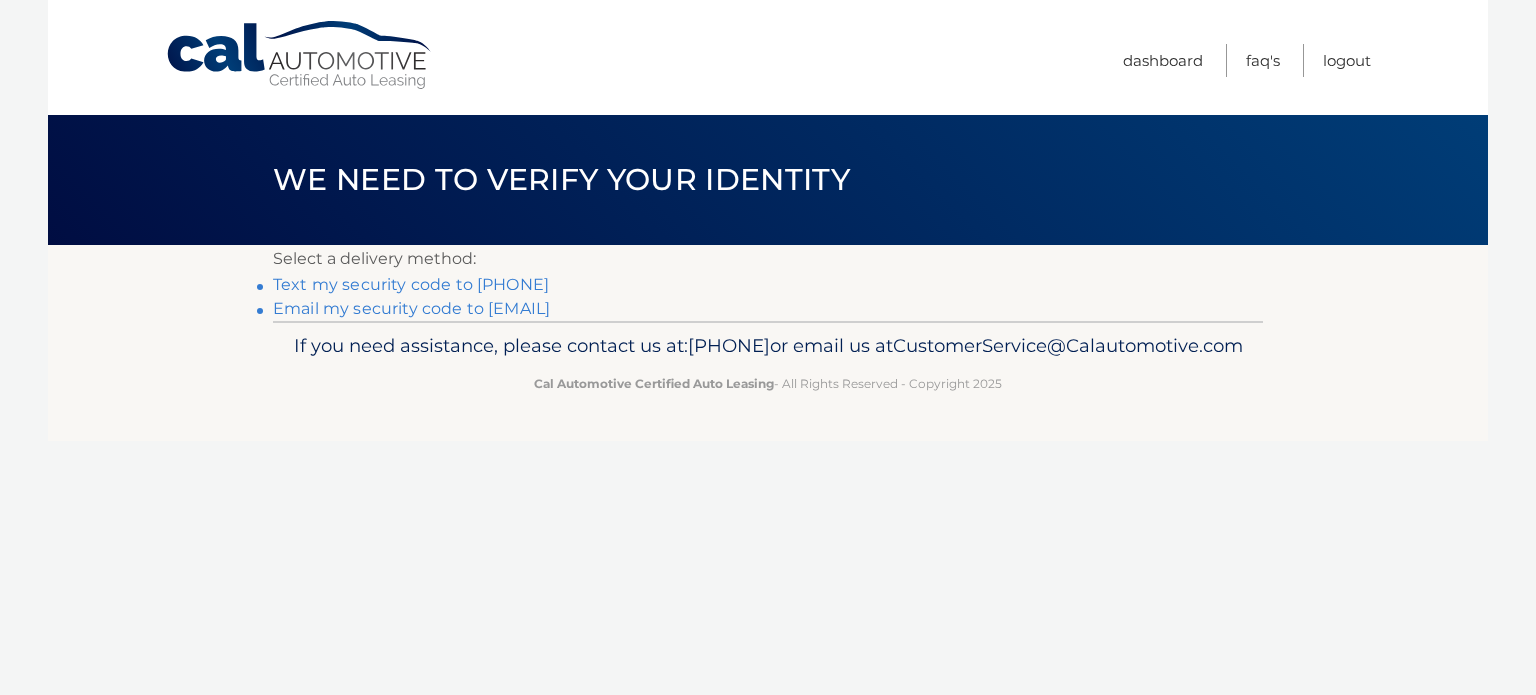scroll, scrollTop: 0, scrollLeft: 0, axis: both 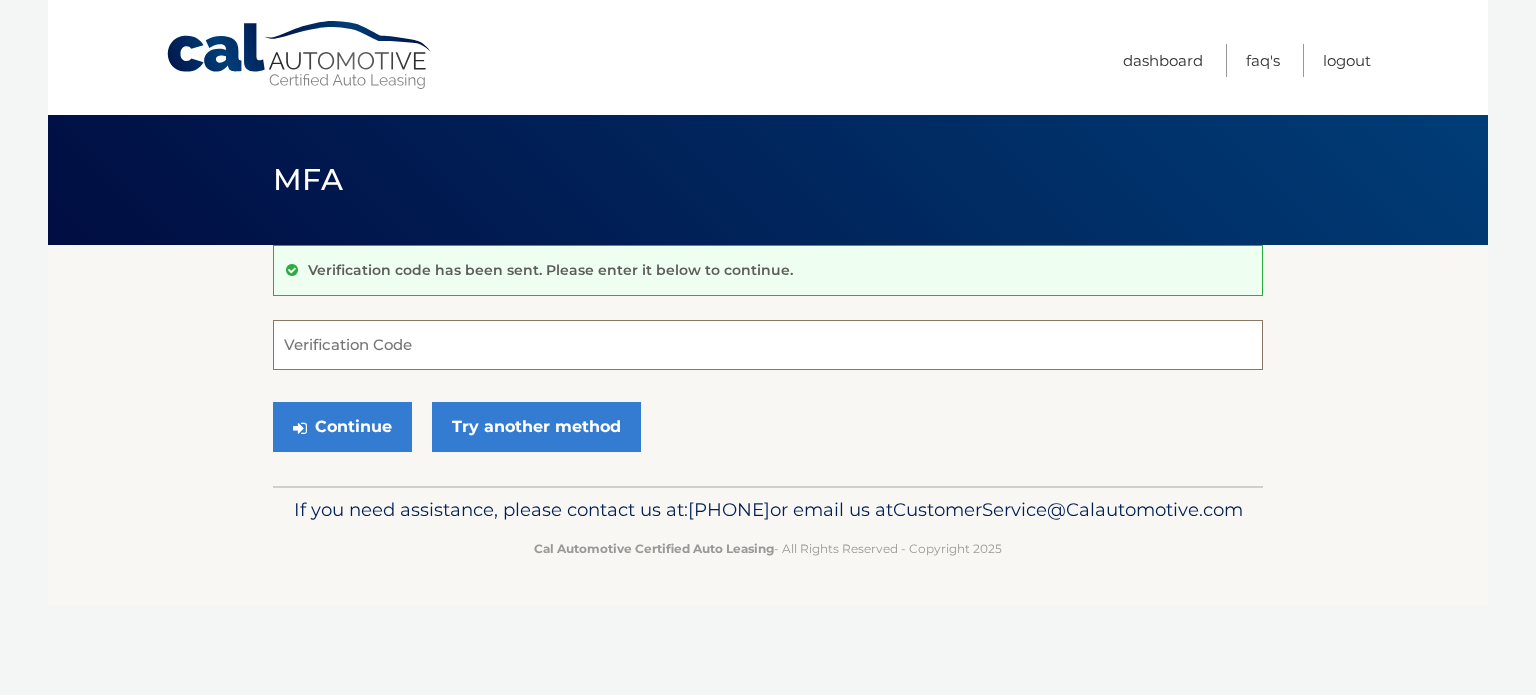 click on "Verification Code" at bounding box center (768, 345) 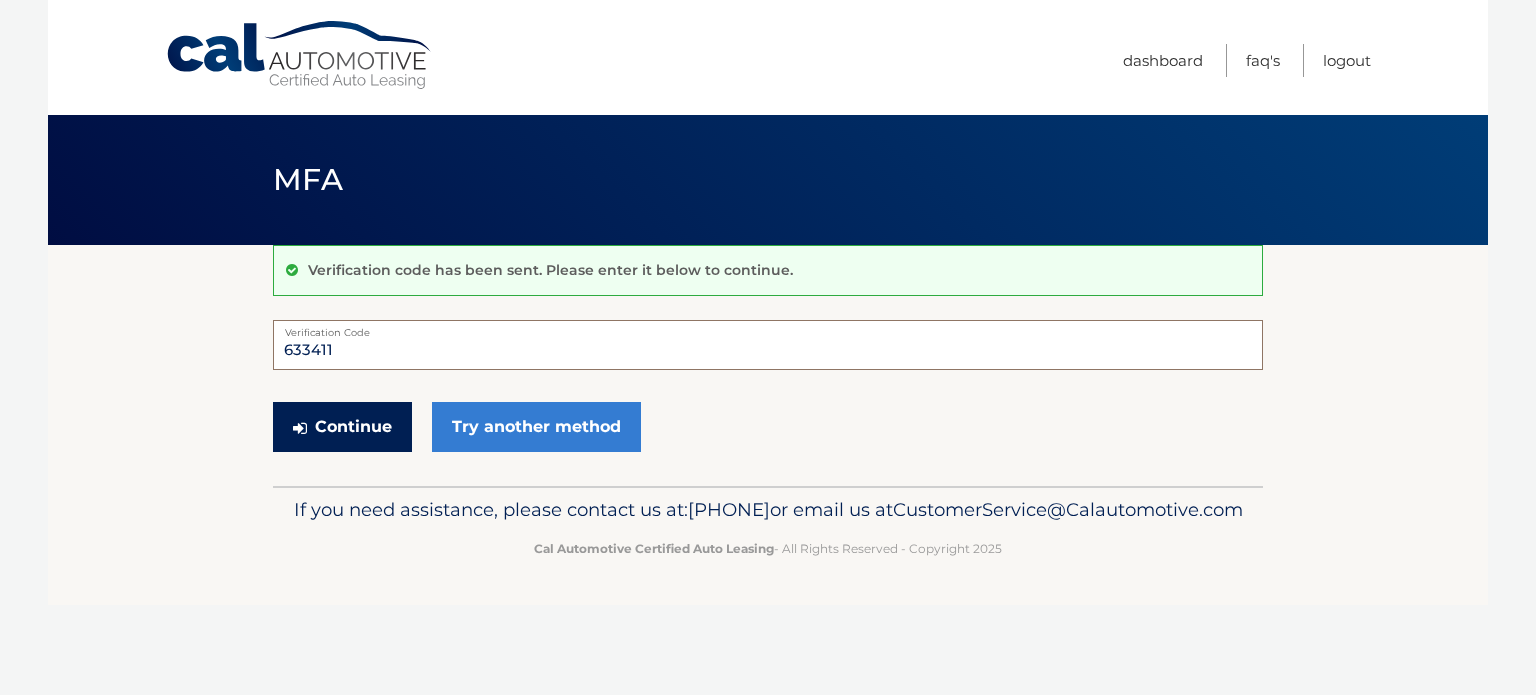 type on "633411" 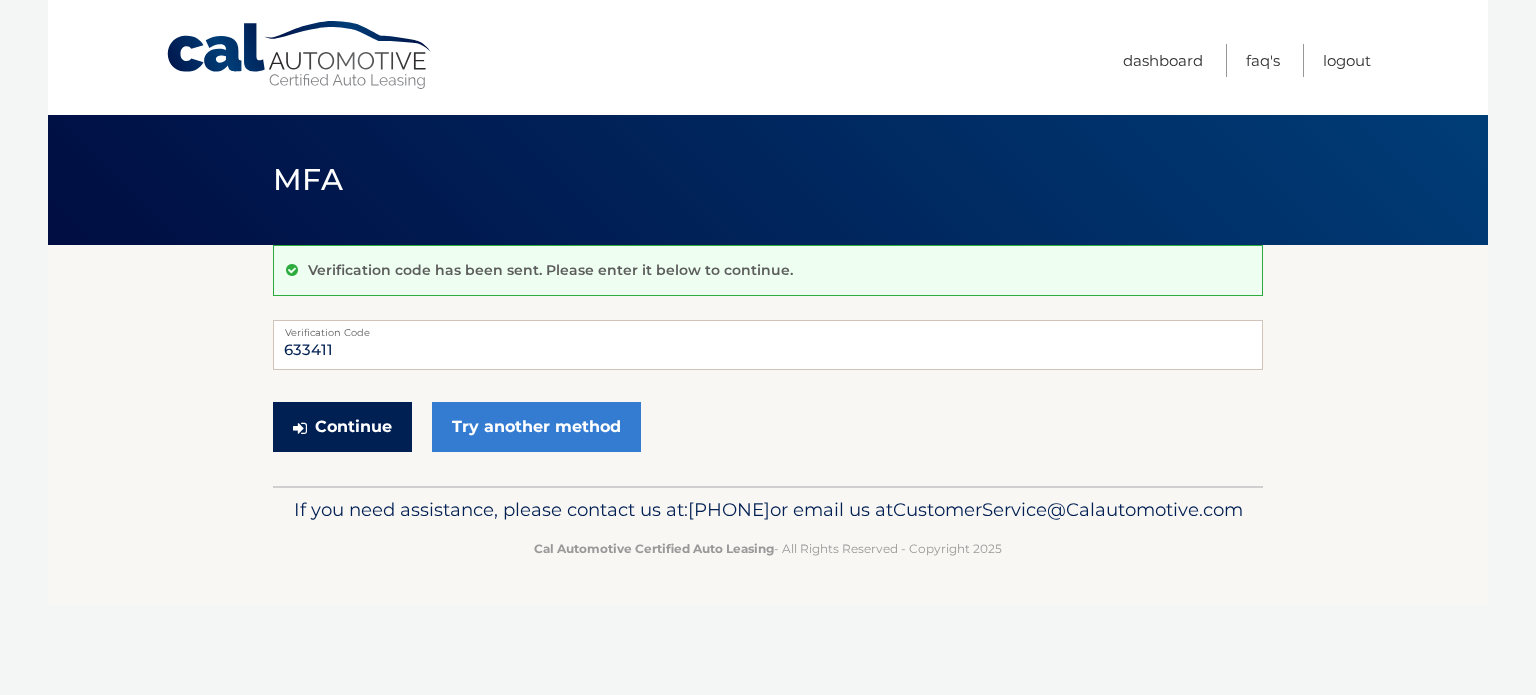 click on "Continue" at bounding box center [342, 427] 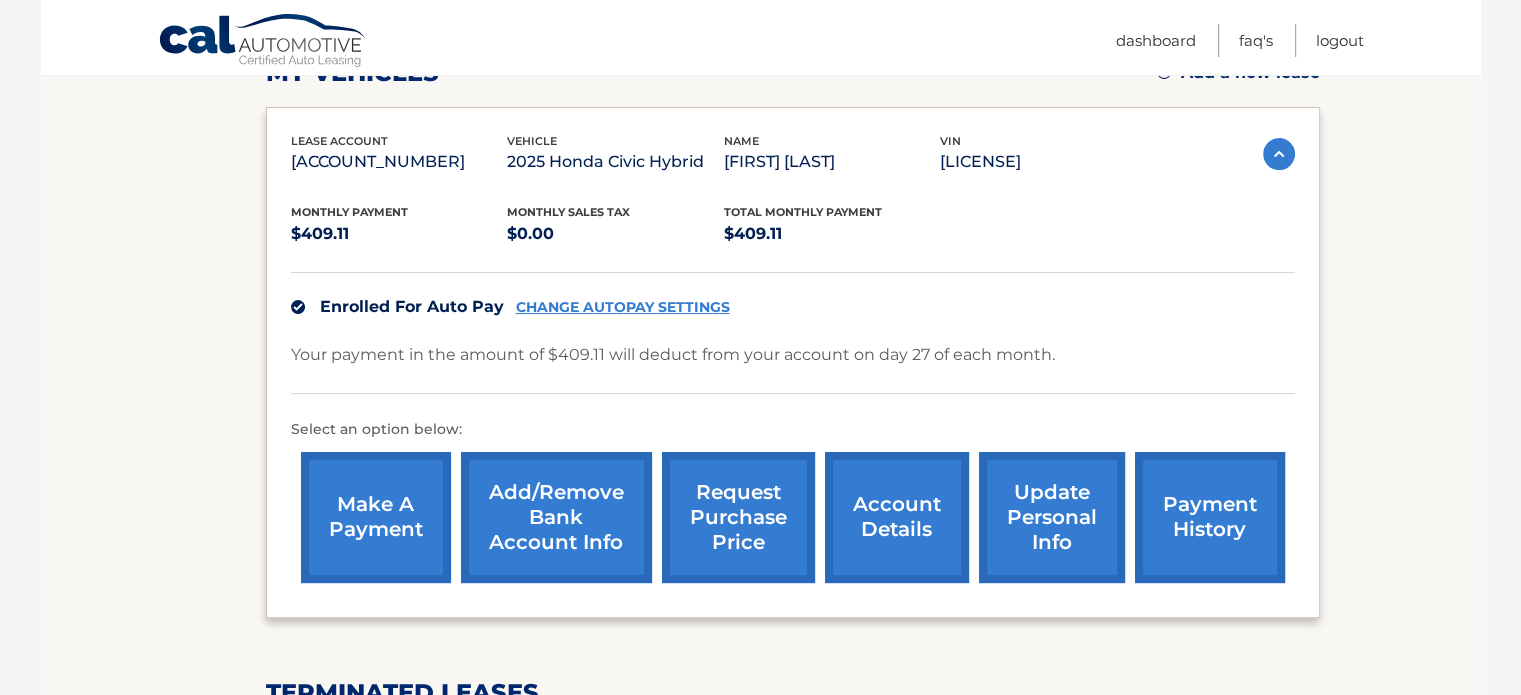 scroll, scrollTop: 600, scrollLeft: 0, axis: vertical 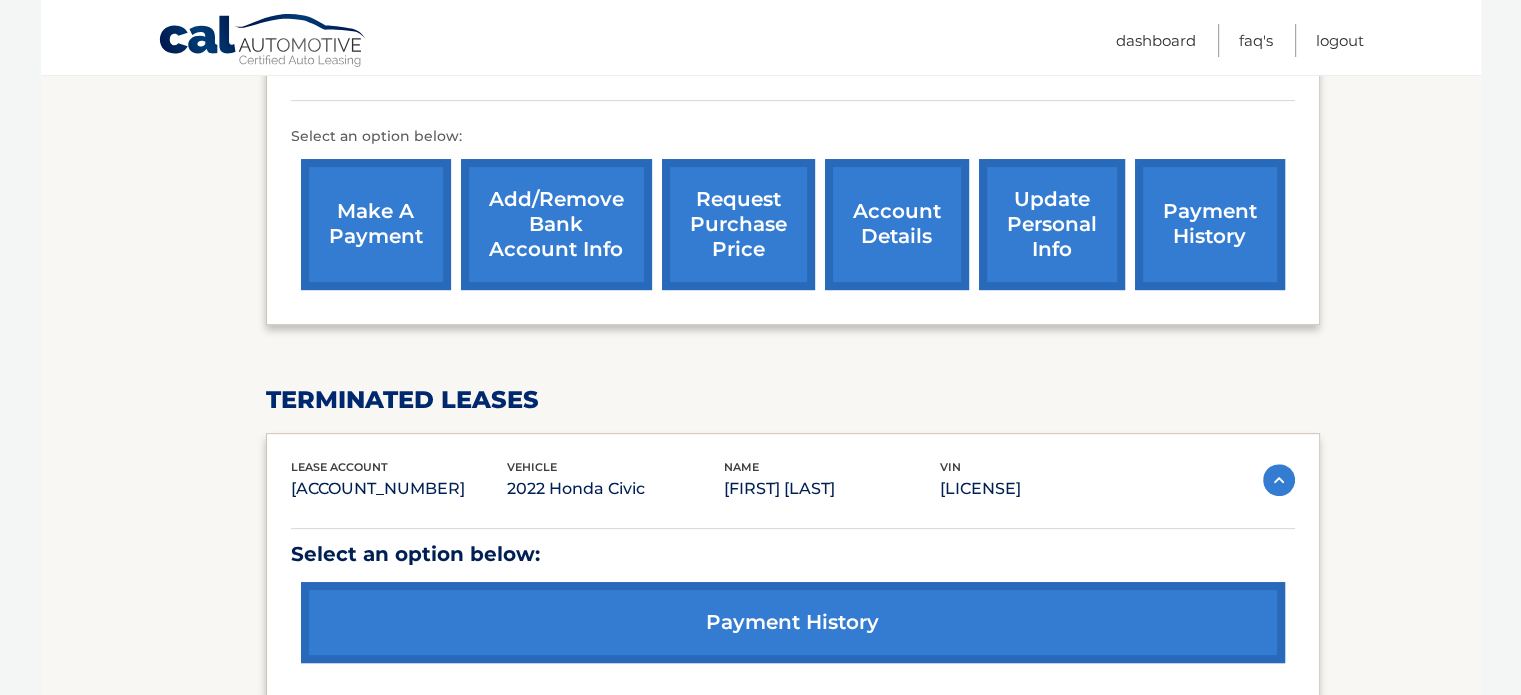 click on "update personal info" at bounding box center (1052, 224) 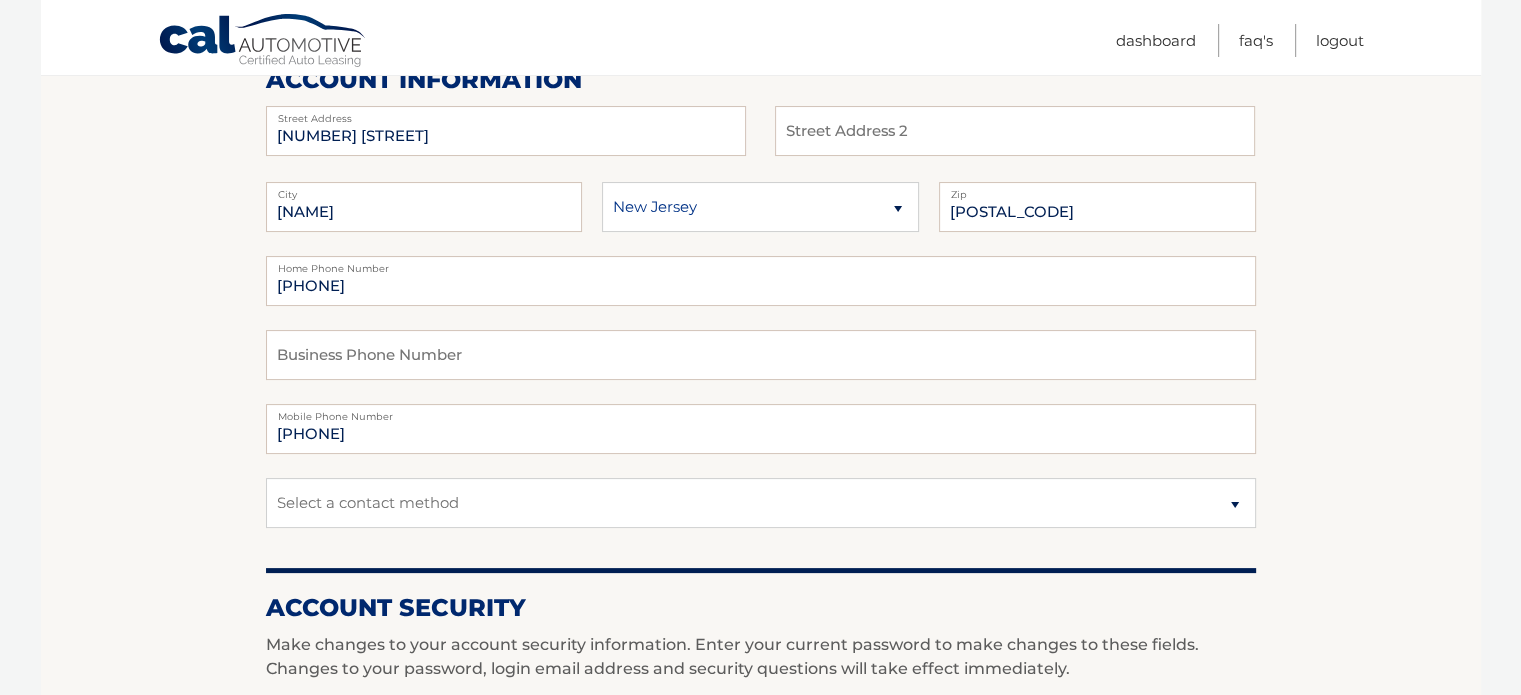 scroll, scrollTop: 300, scrollLeft: 0, axis: vertical 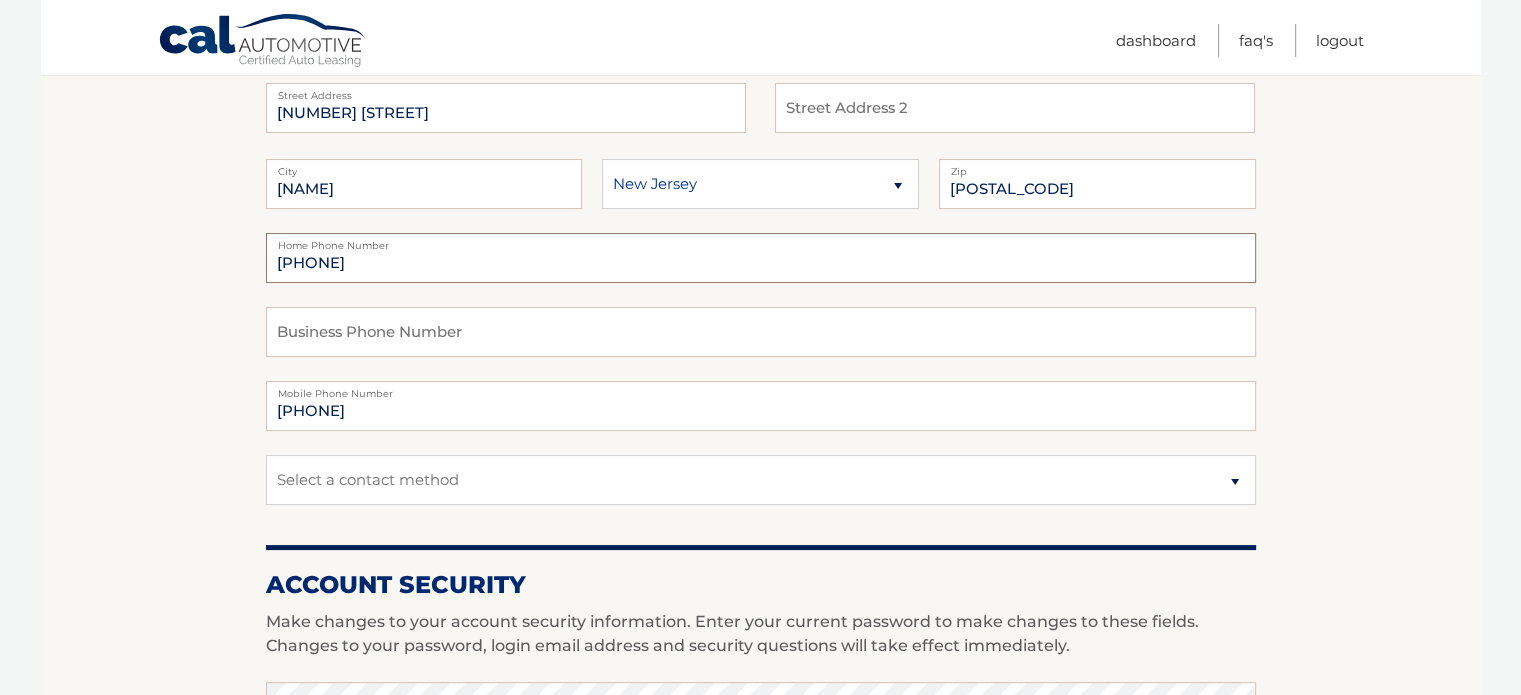 drag, startPoint x: 365, startPoint y: 270, endPoint x: 237, endPoint y: 270, distance: 128 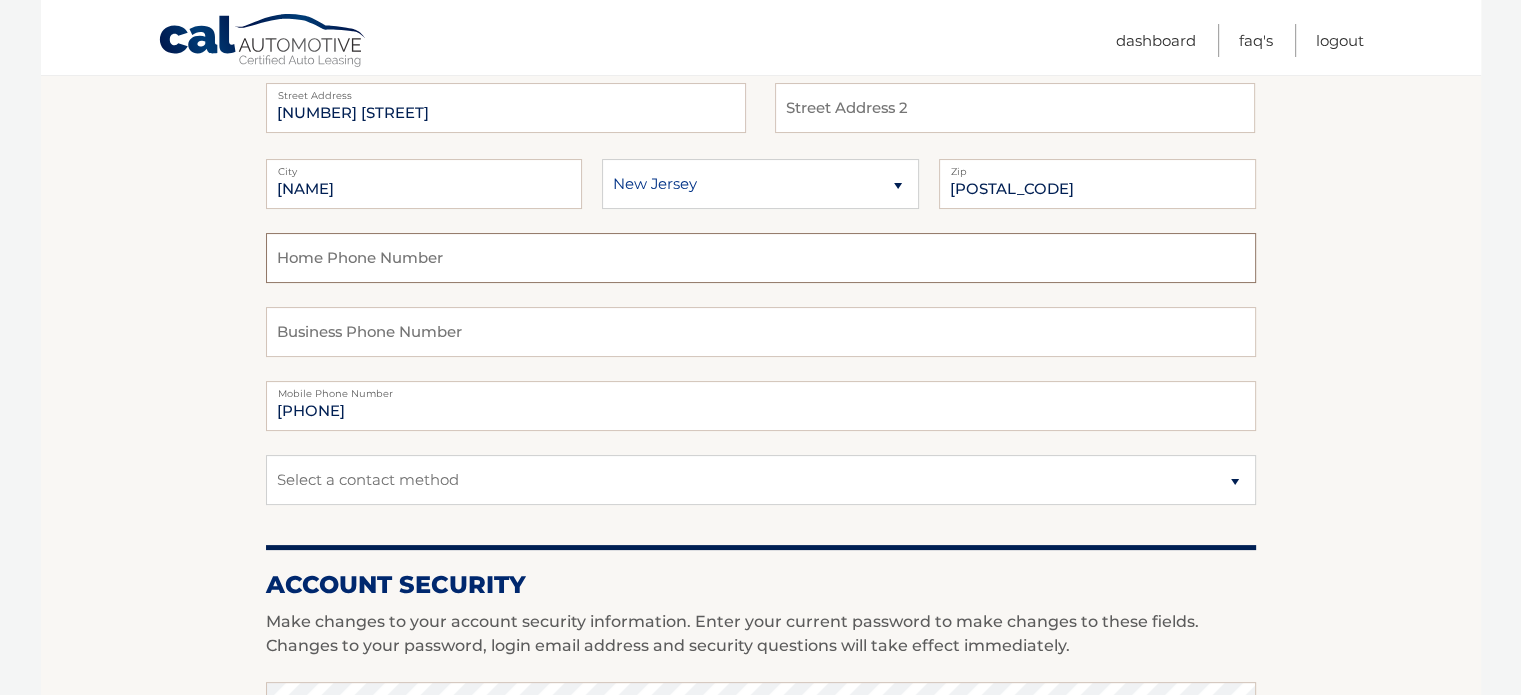 type 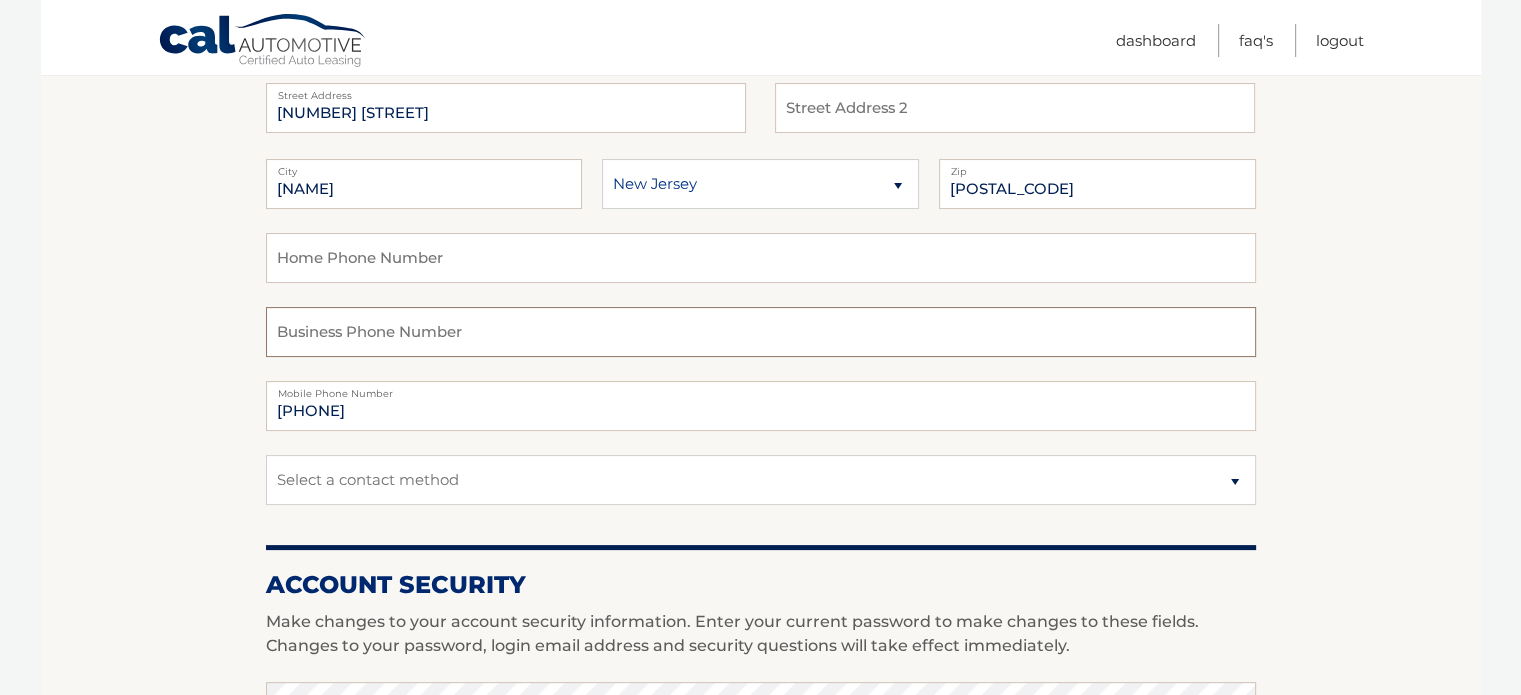 click at bounding box center [761, 332] 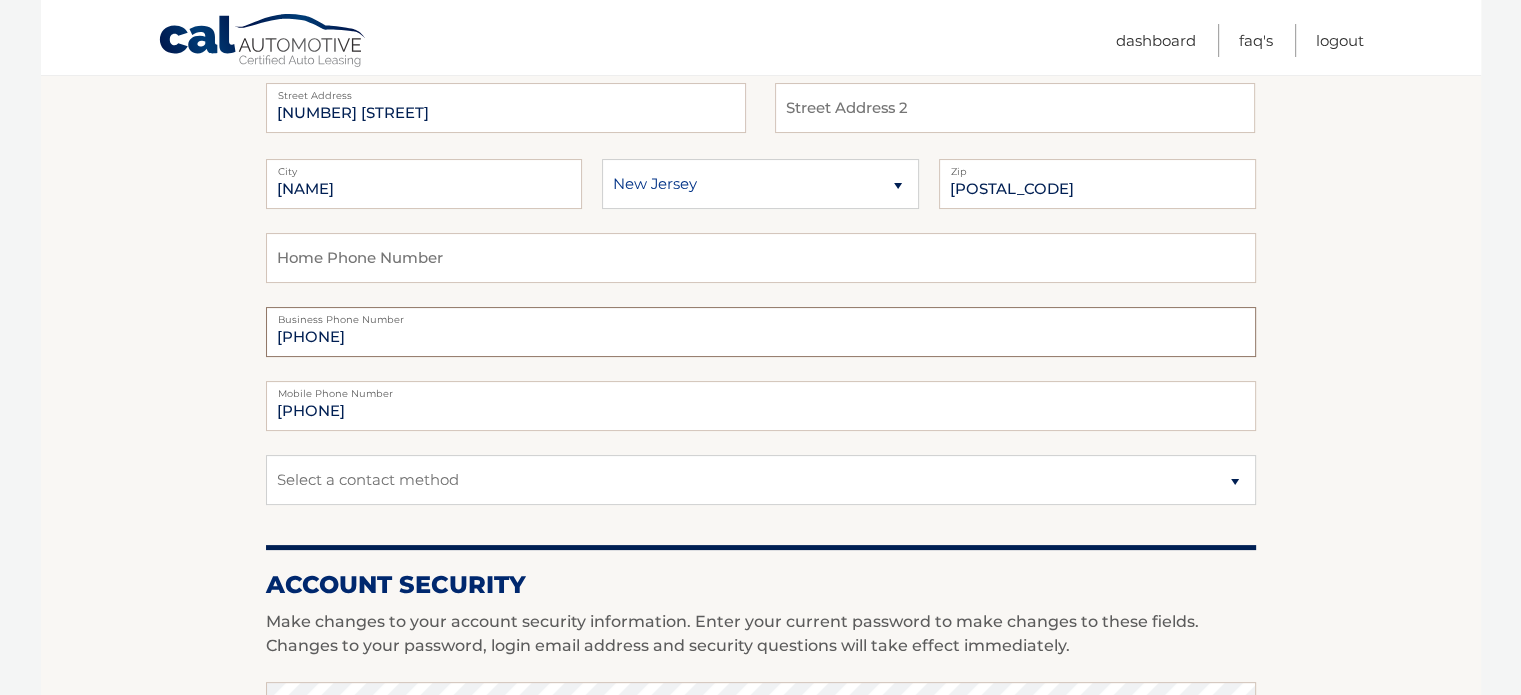 type on "[PHONE]" 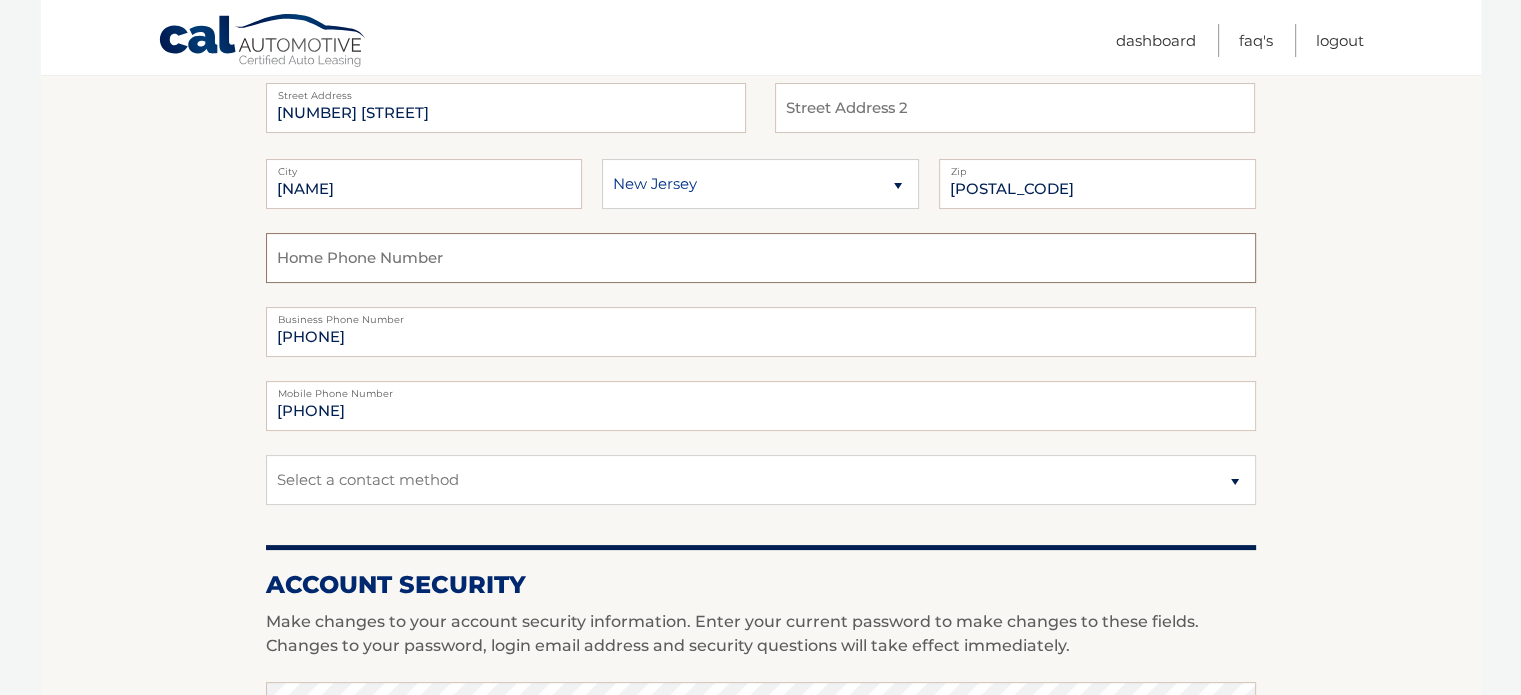 click at bounding box center (761, 258) 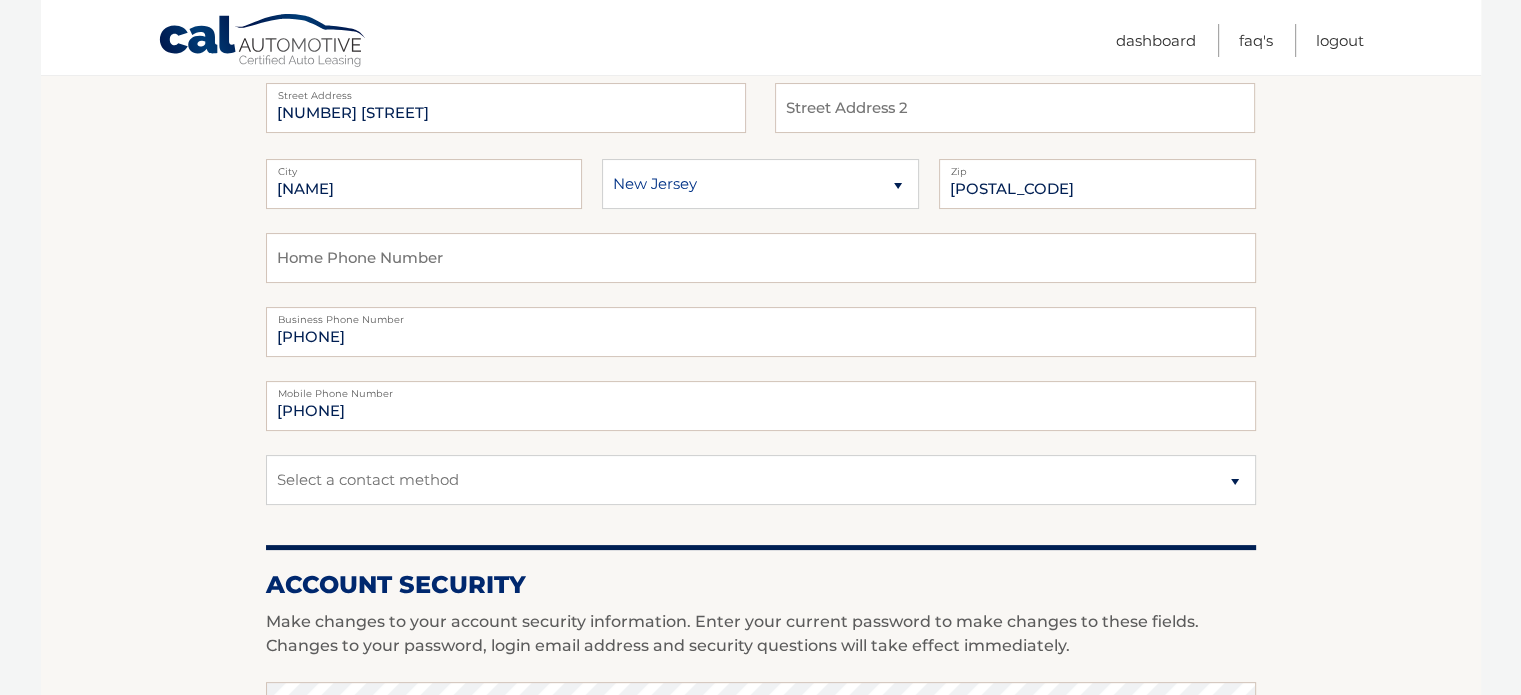 click on "Account Overview
|
Edit Profile
account information
[NUMBER] [STREET]
Street Address
Street Address 2
[POSTAL_CODE]" at bounding box center [761, 673] 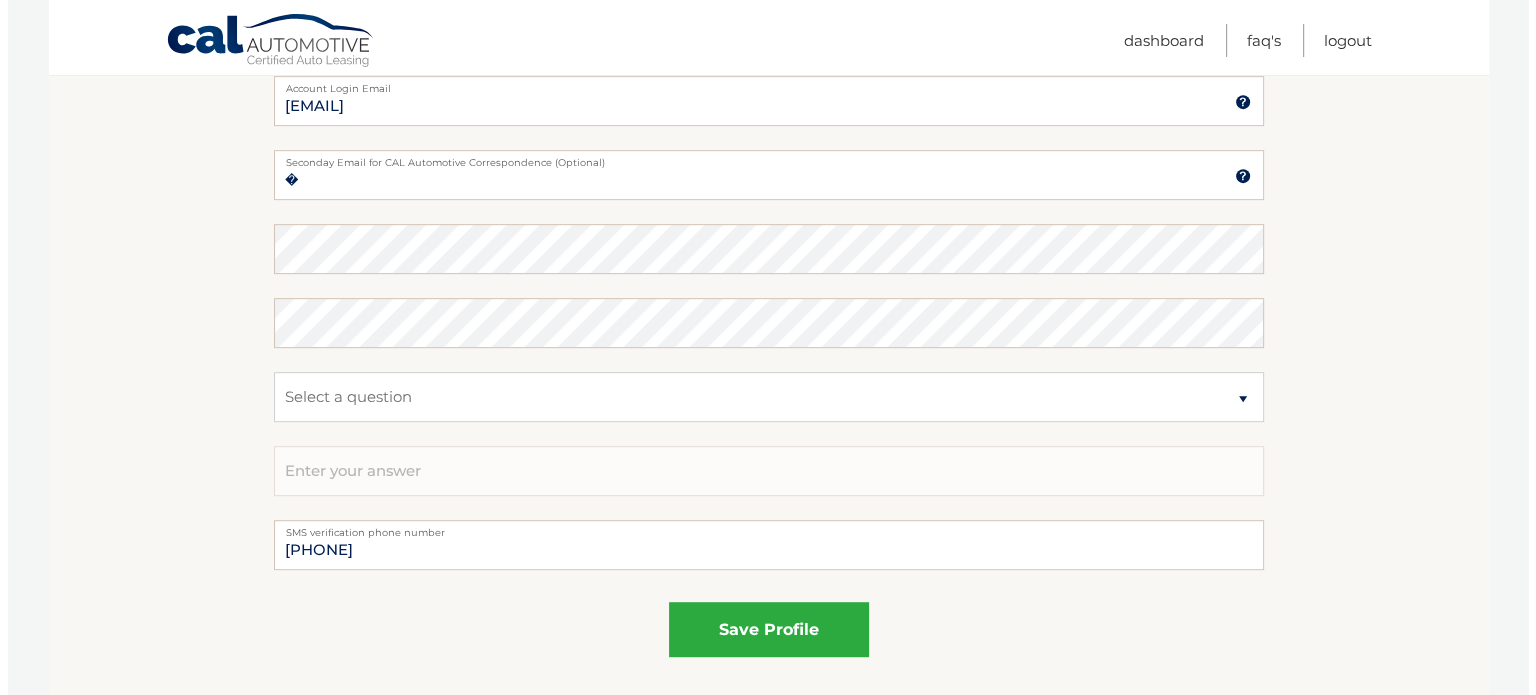 scroll, scrollTop: 1157, scrollLeft: 0, axis: vertical 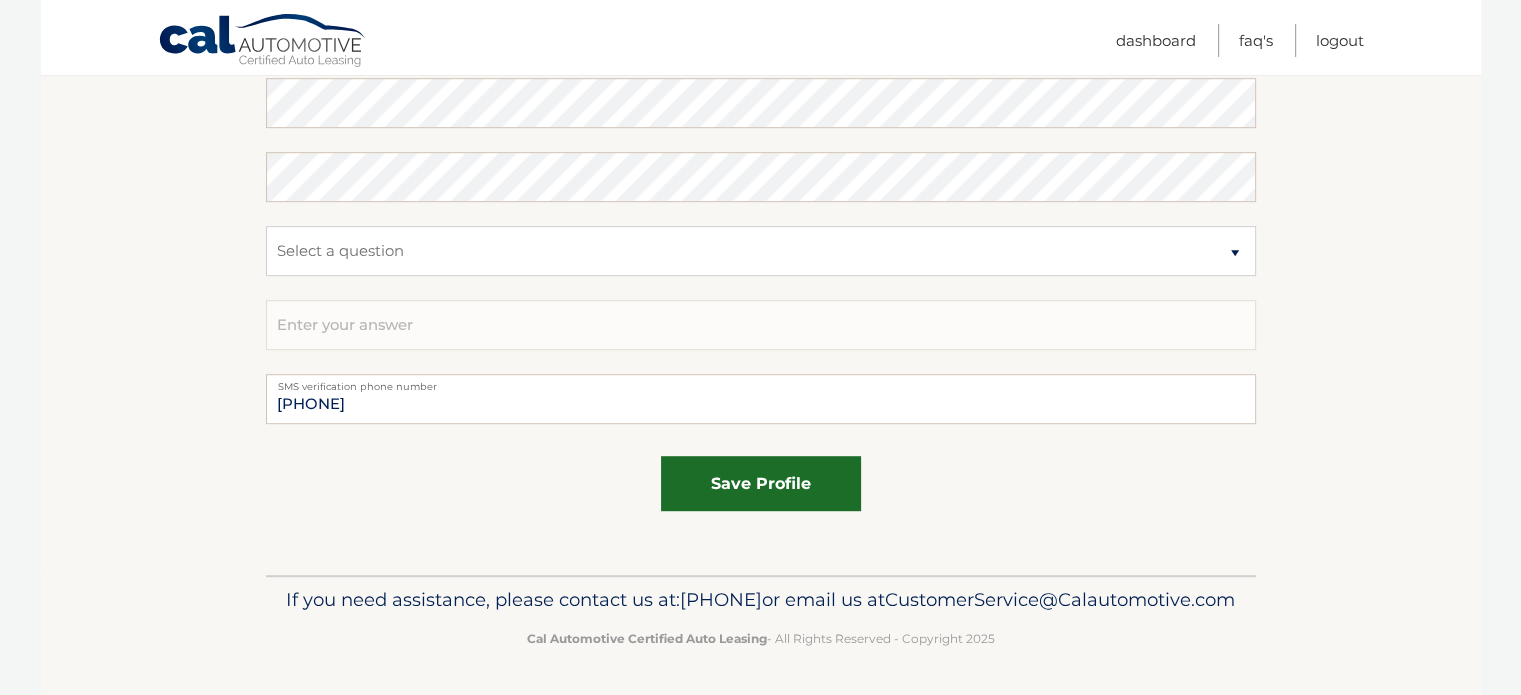 click on "save profile" at bounding box center (761, 483) 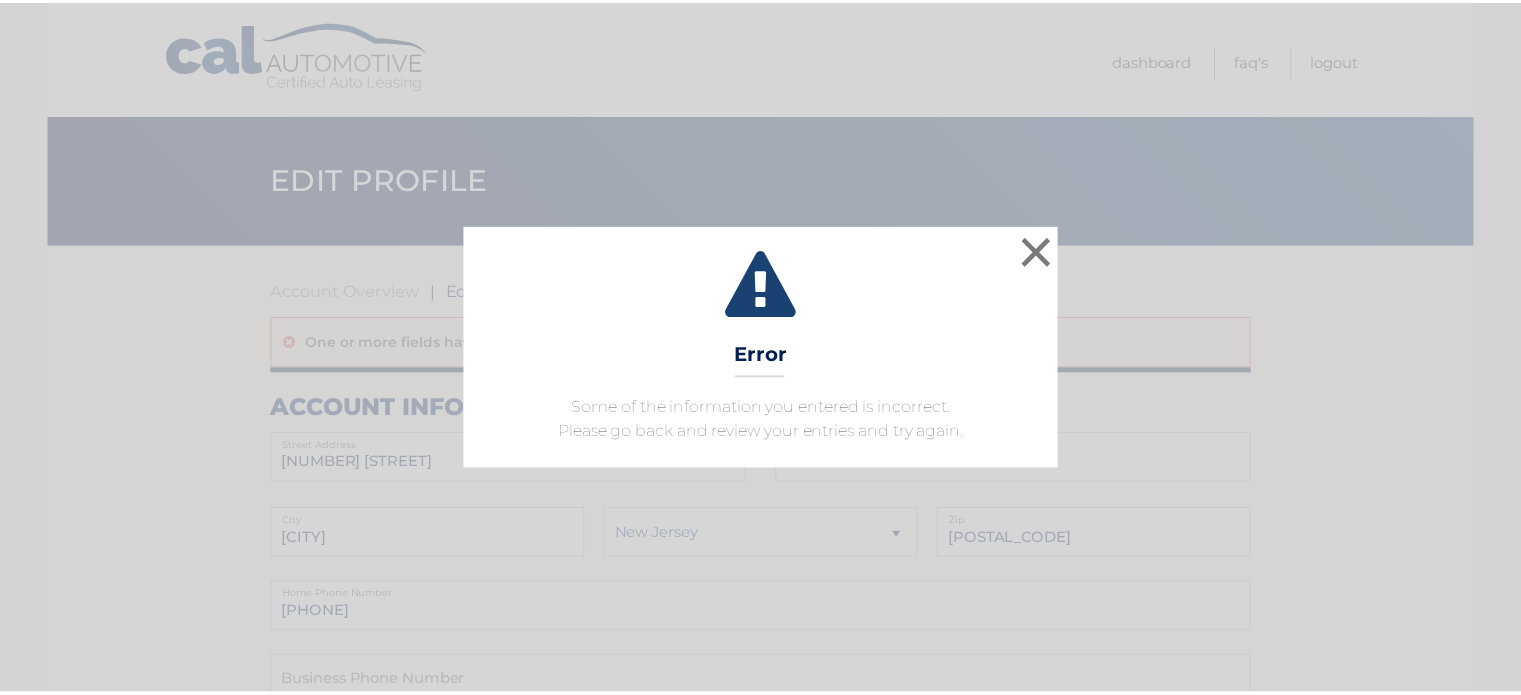 scroll, scrollTop: 0, scrollLeft: 0, axis: both 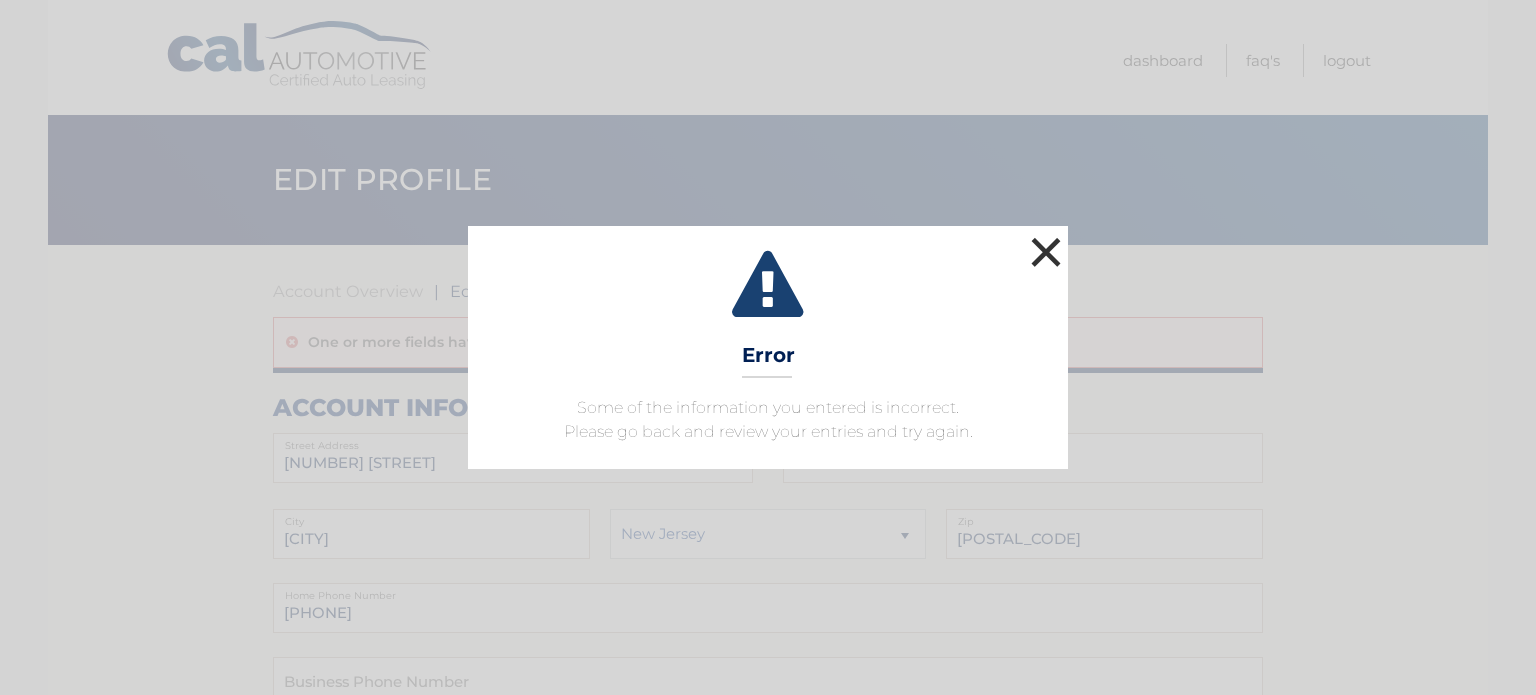 click on "×" at bounding box center [1046, 252] 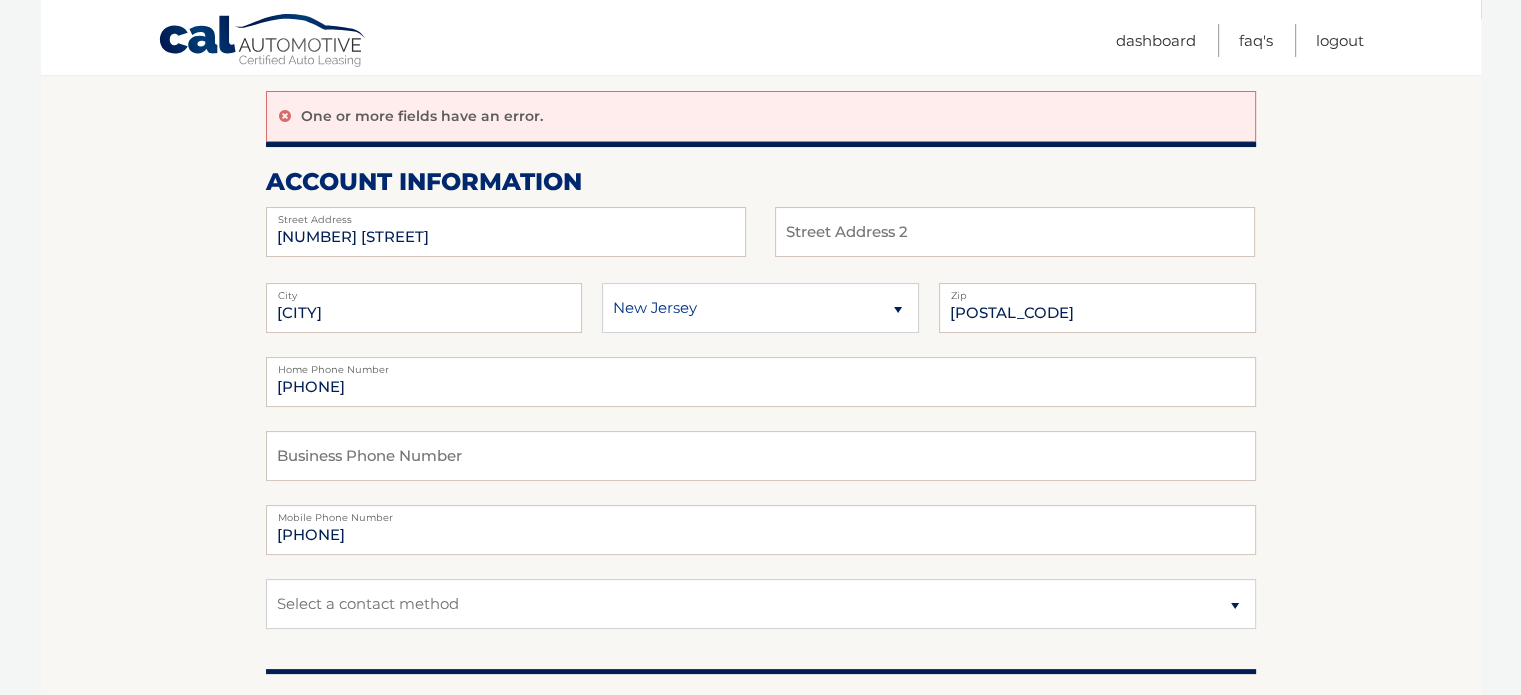 scroll, scrollTop: 300, scrollLeft: 0, axis: vertical 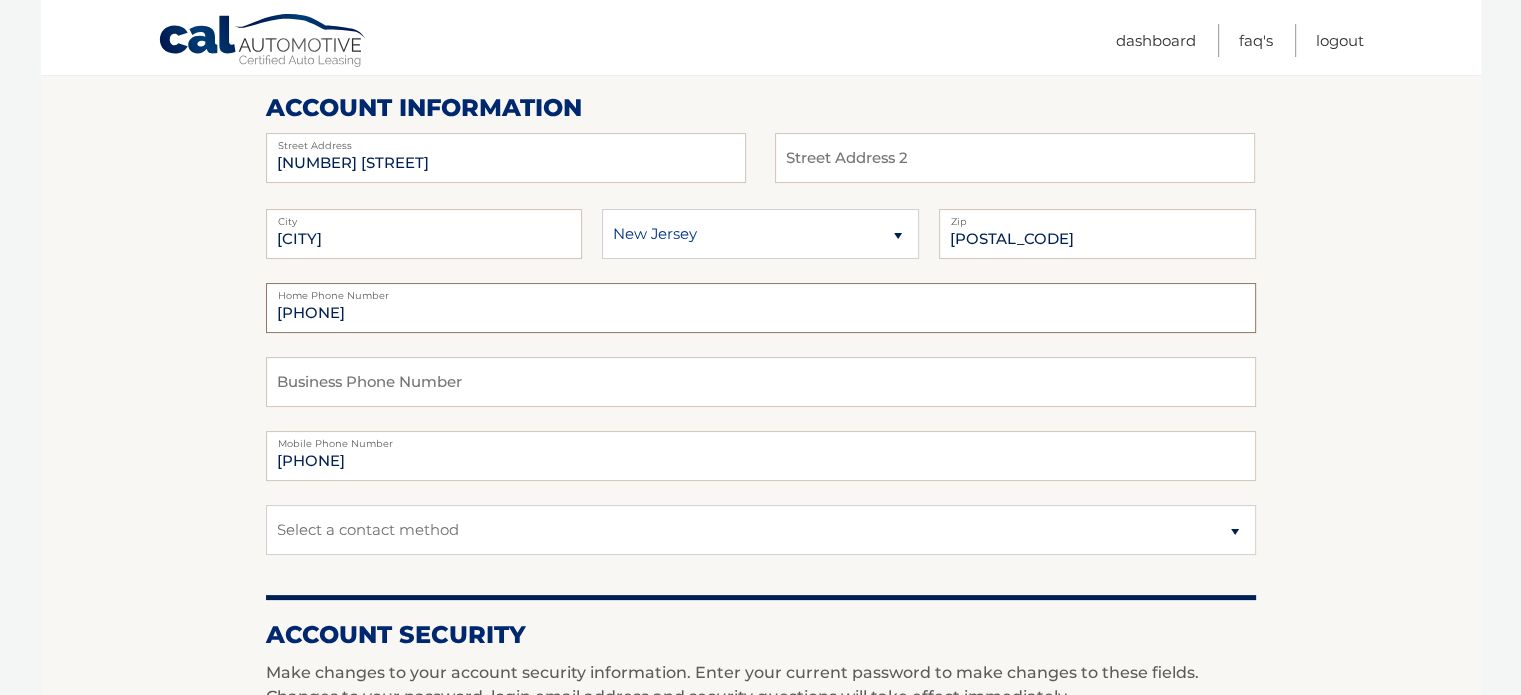 drag, startPoint x: 379, startPoint y: 305, endPoint x: 243, endPoint y: 306, distance: 136.00368 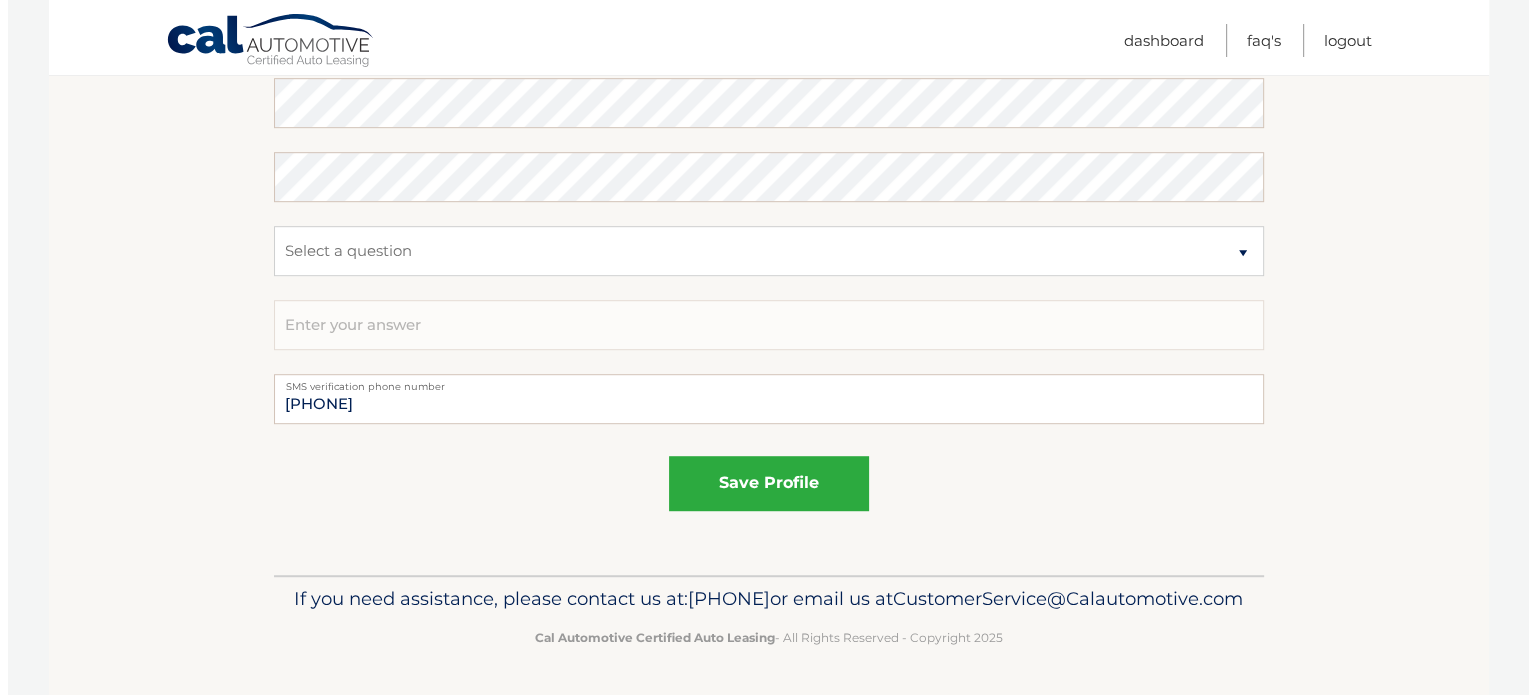 scroll, scrollTop: 1207, scrollLeft: 0, axis: vertical 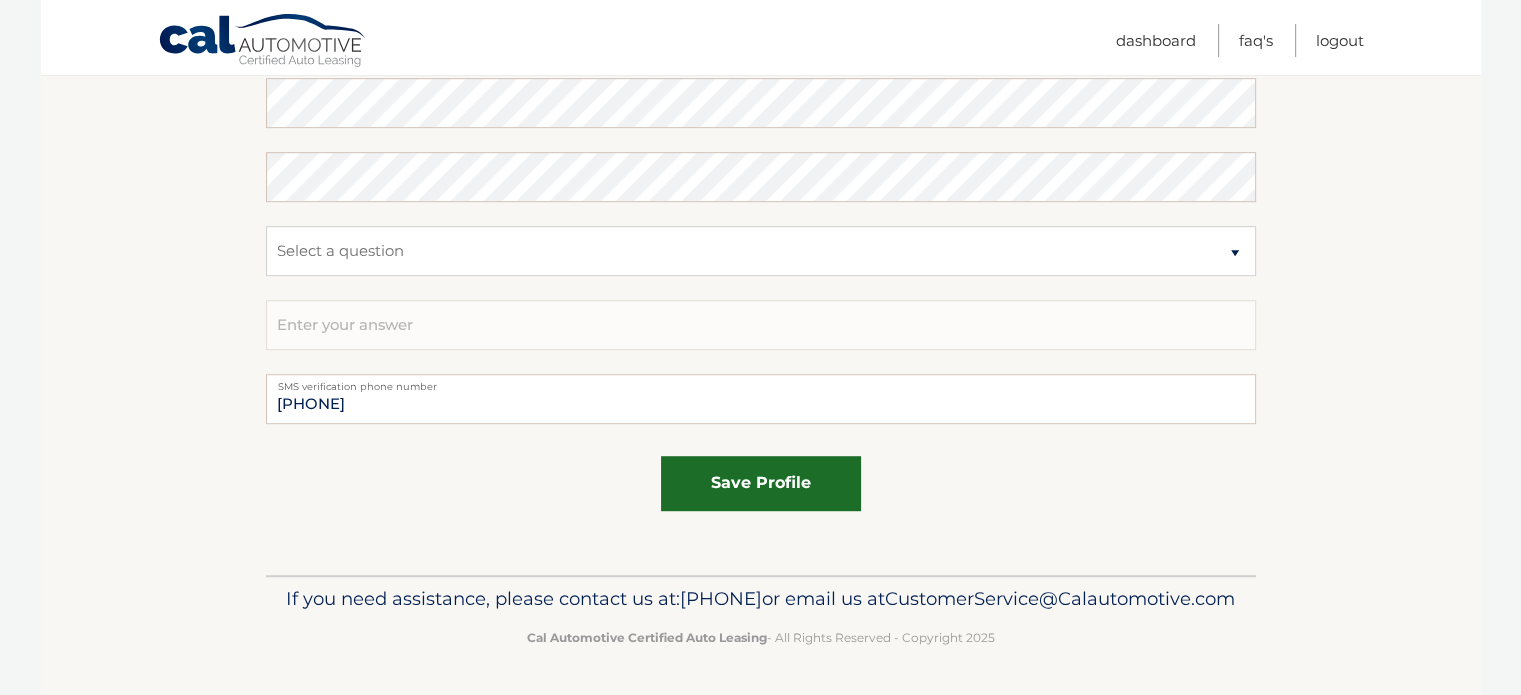 type 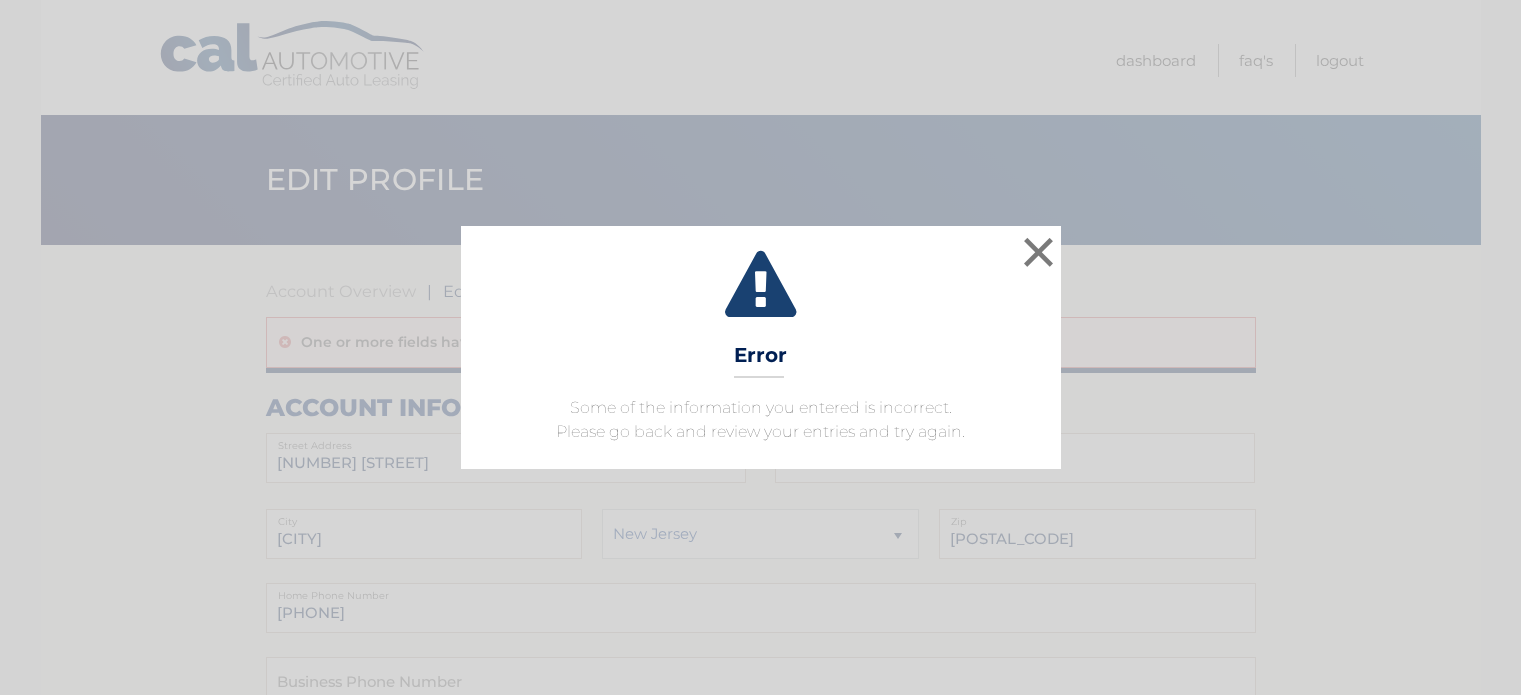 scroll, scrollTop: 0, scrollLeft: 0, axis: both 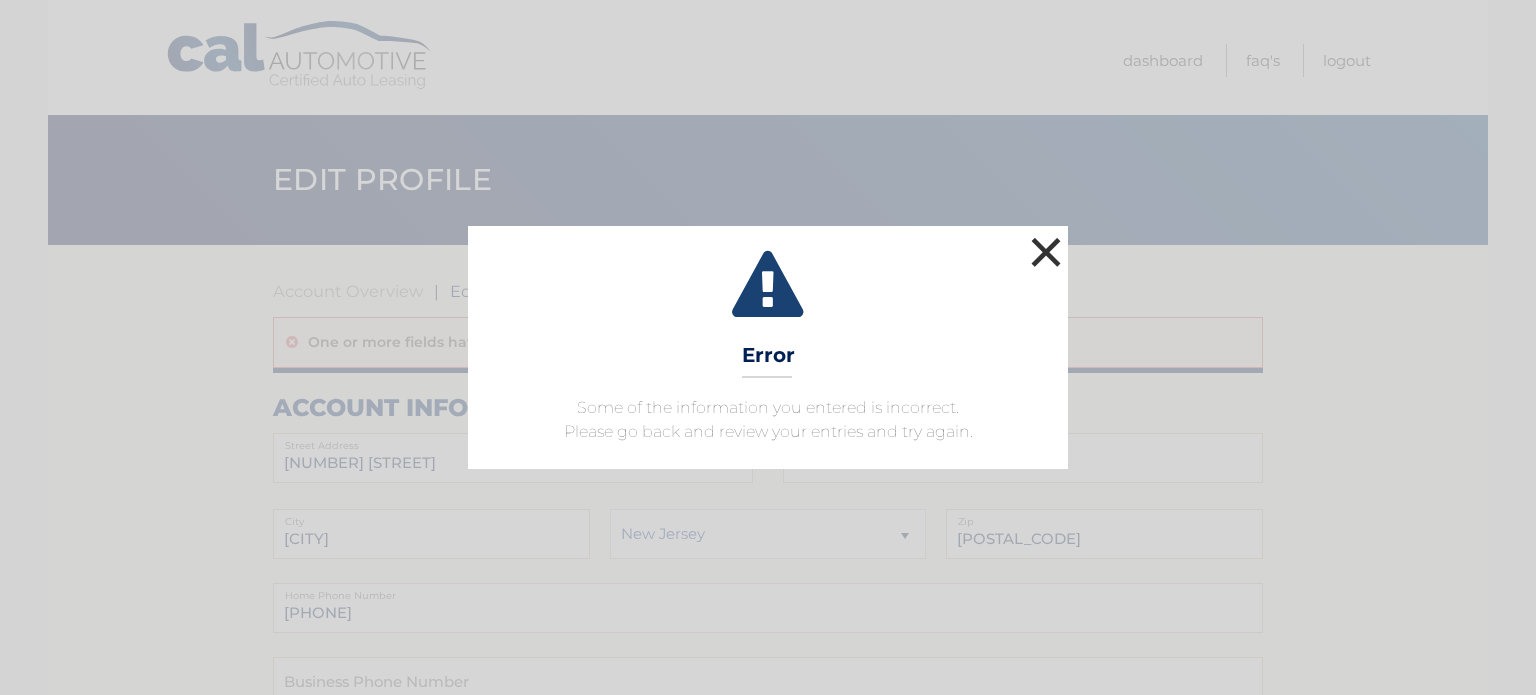 click on "×" at bounding box center (1046, 252) 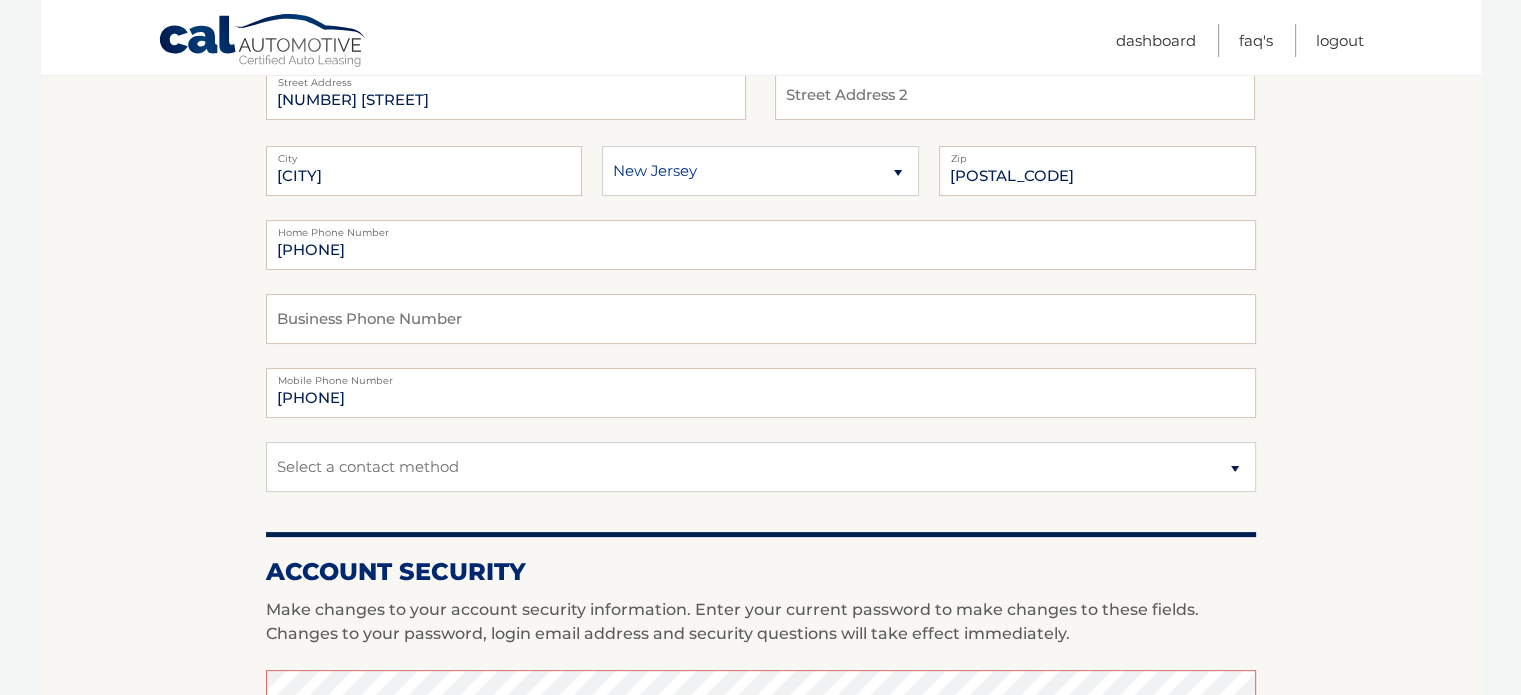 scroll, scrollTop: 400, scrollLeft: 0, axis: vertical 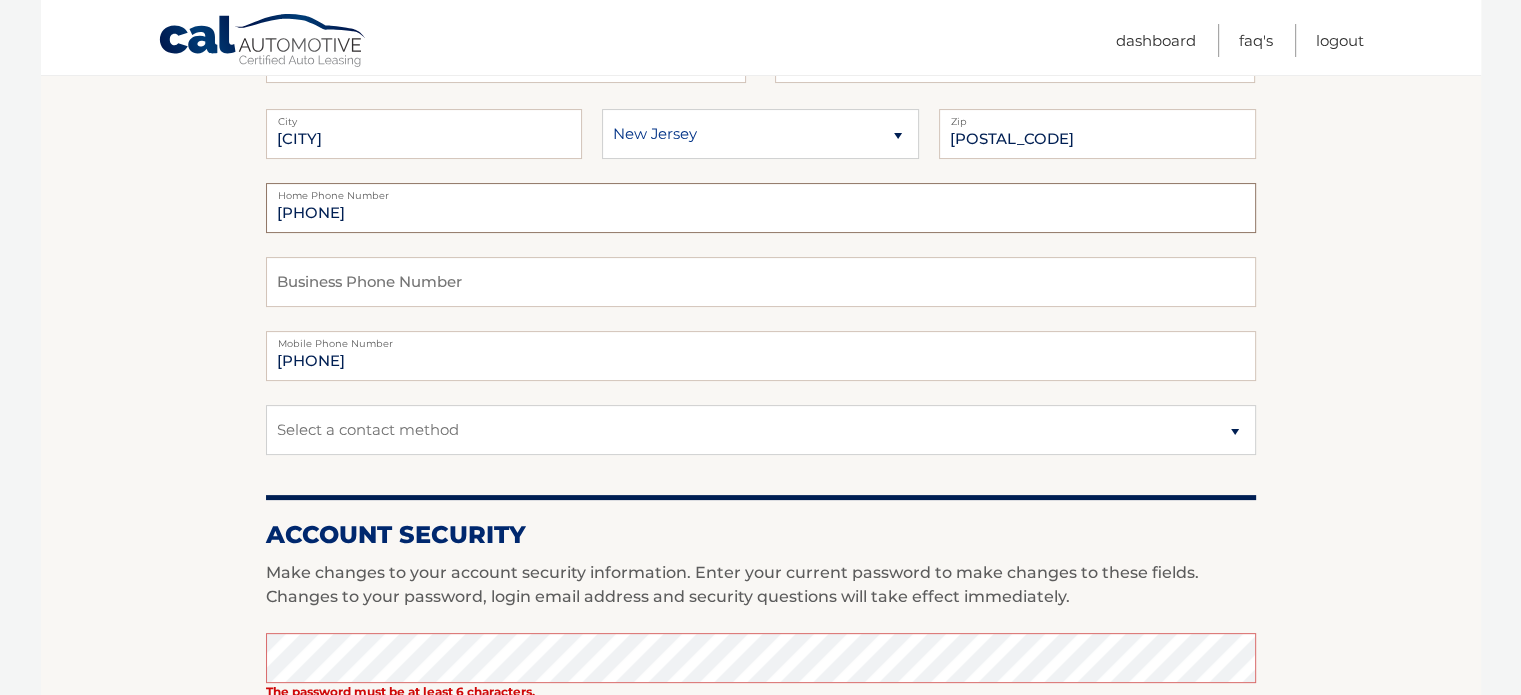 drag, startPoint x: 387, startPoint y: 219, endPoint x: 171, endPoint y: 220, distance: 216.00232 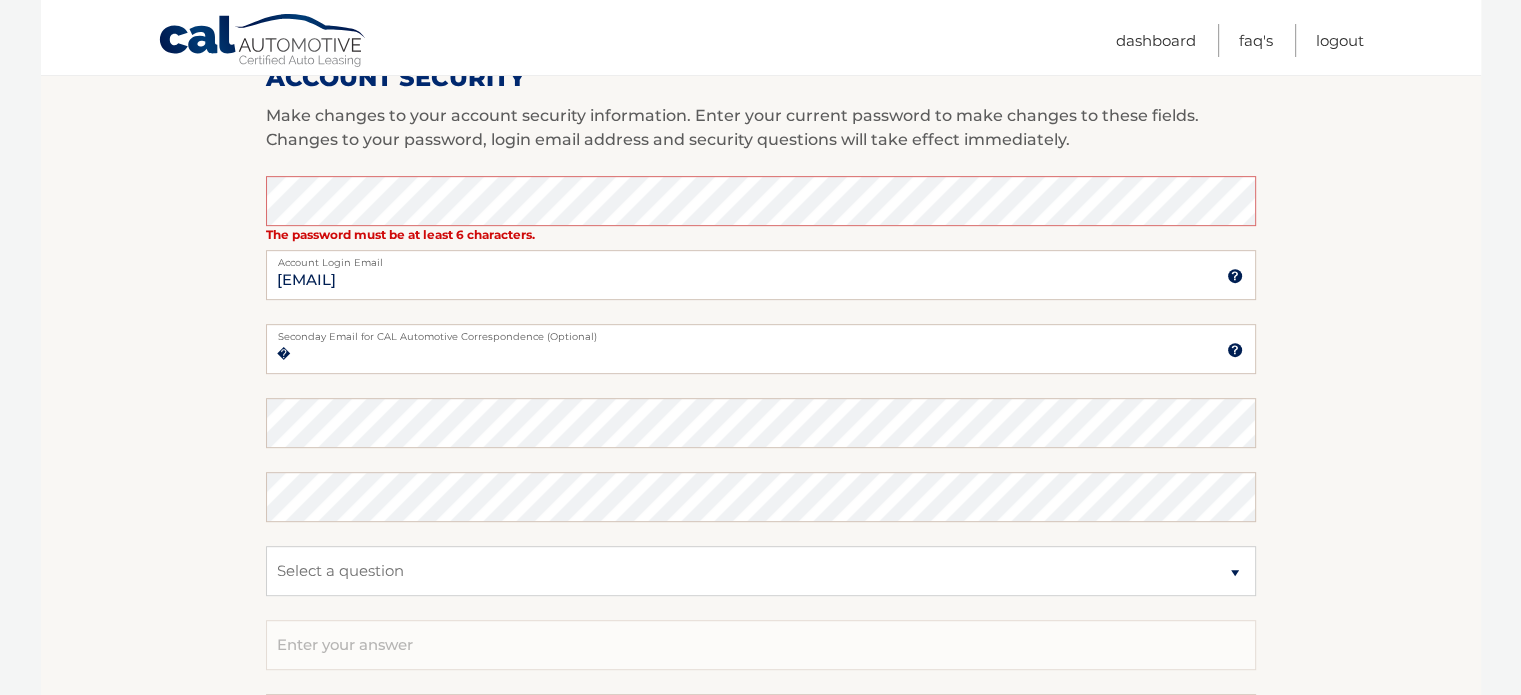 scroll, scrollTop: 900, scrollLeft: 0, axis: vertical 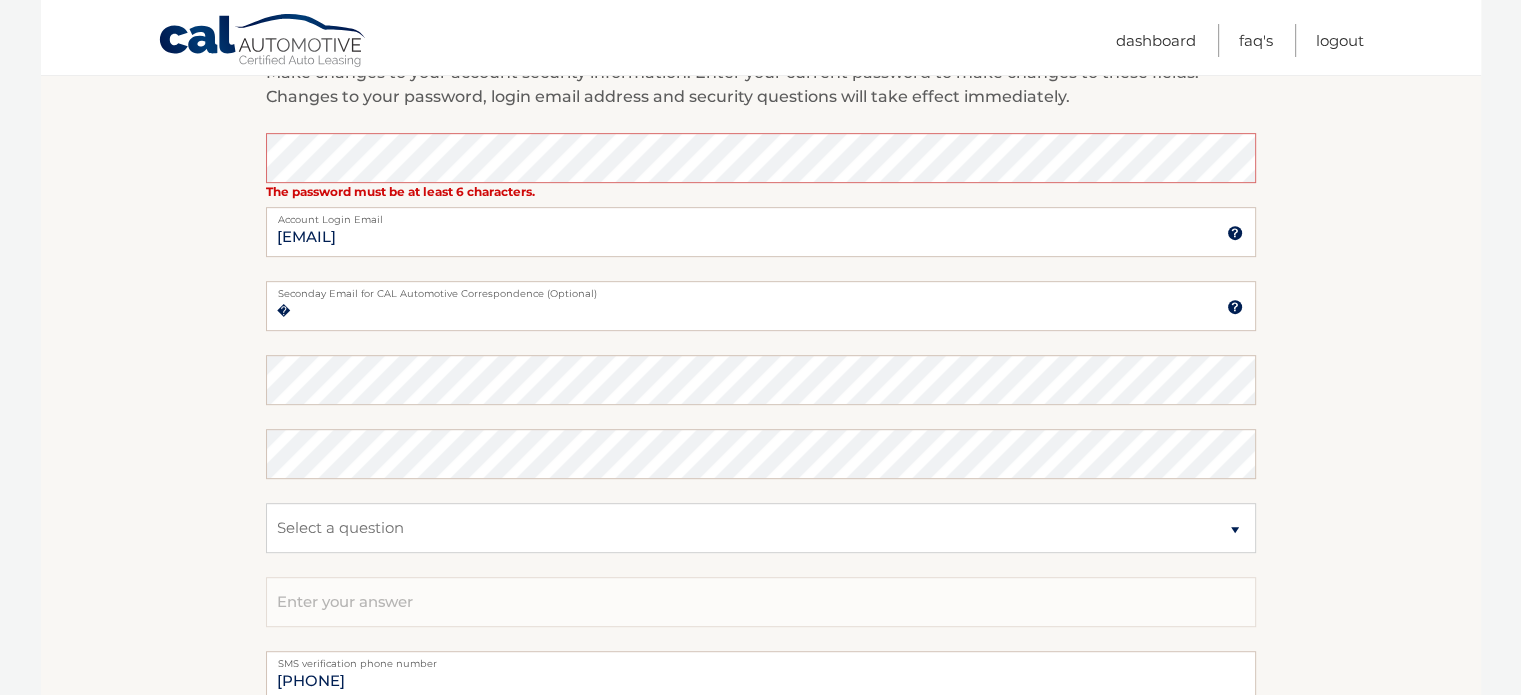 type 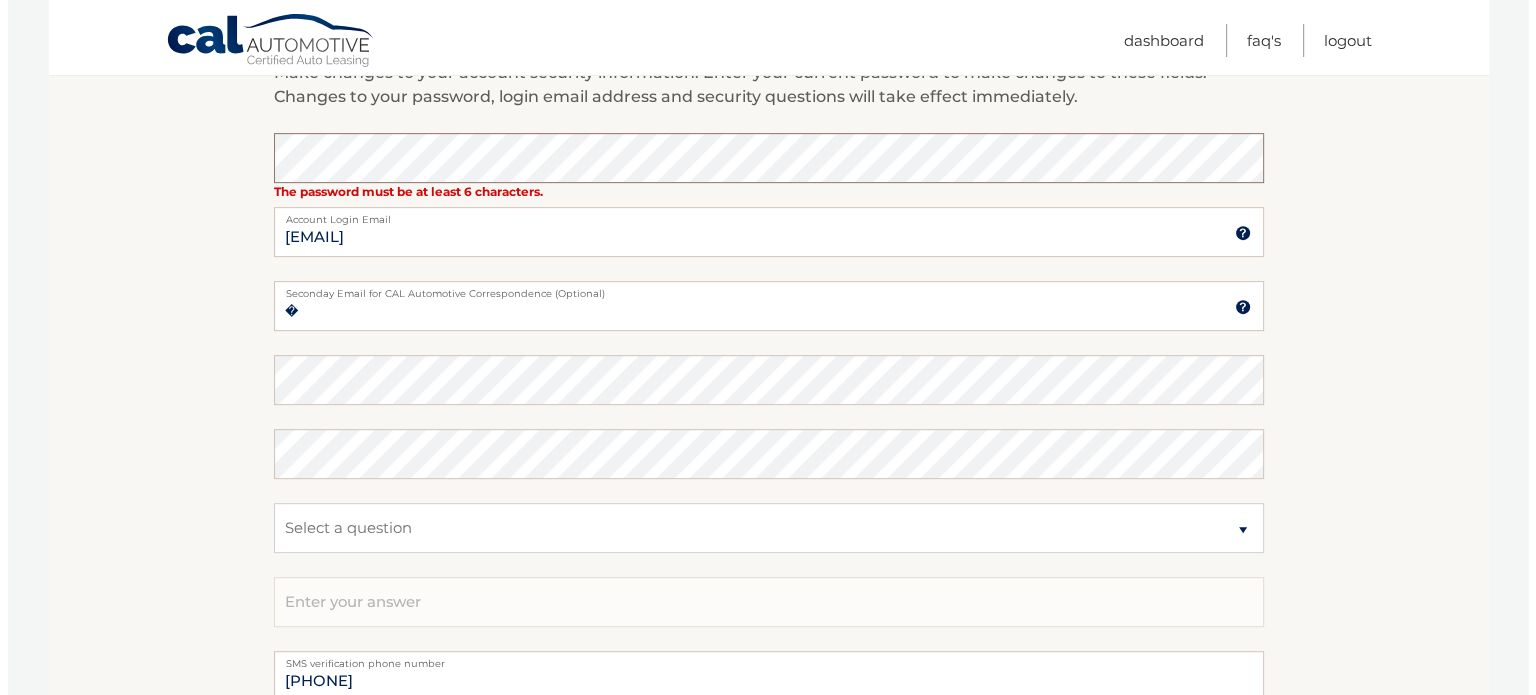 scroll, scrollTop: 1100, scrollLeft: 0, axis: vertical 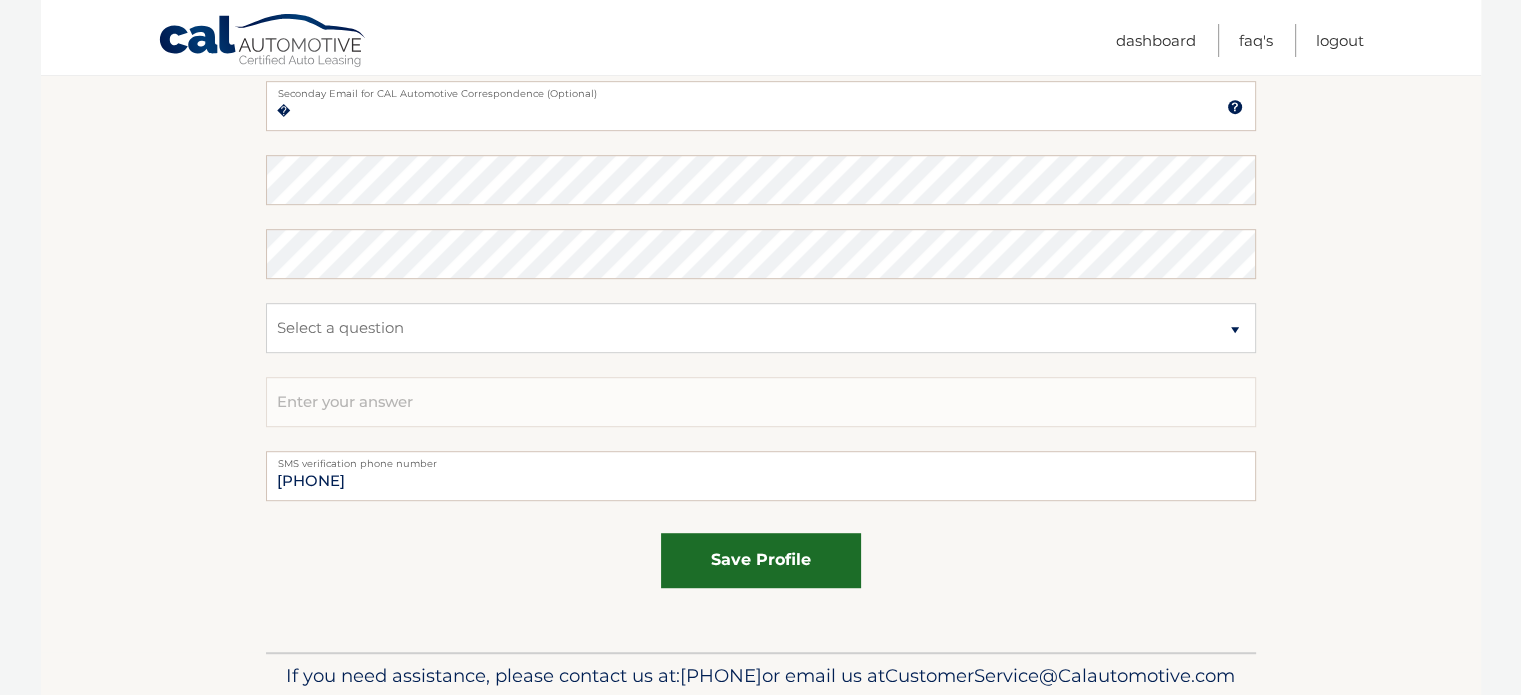 click on "save profile" at bounding box center (761, 560) 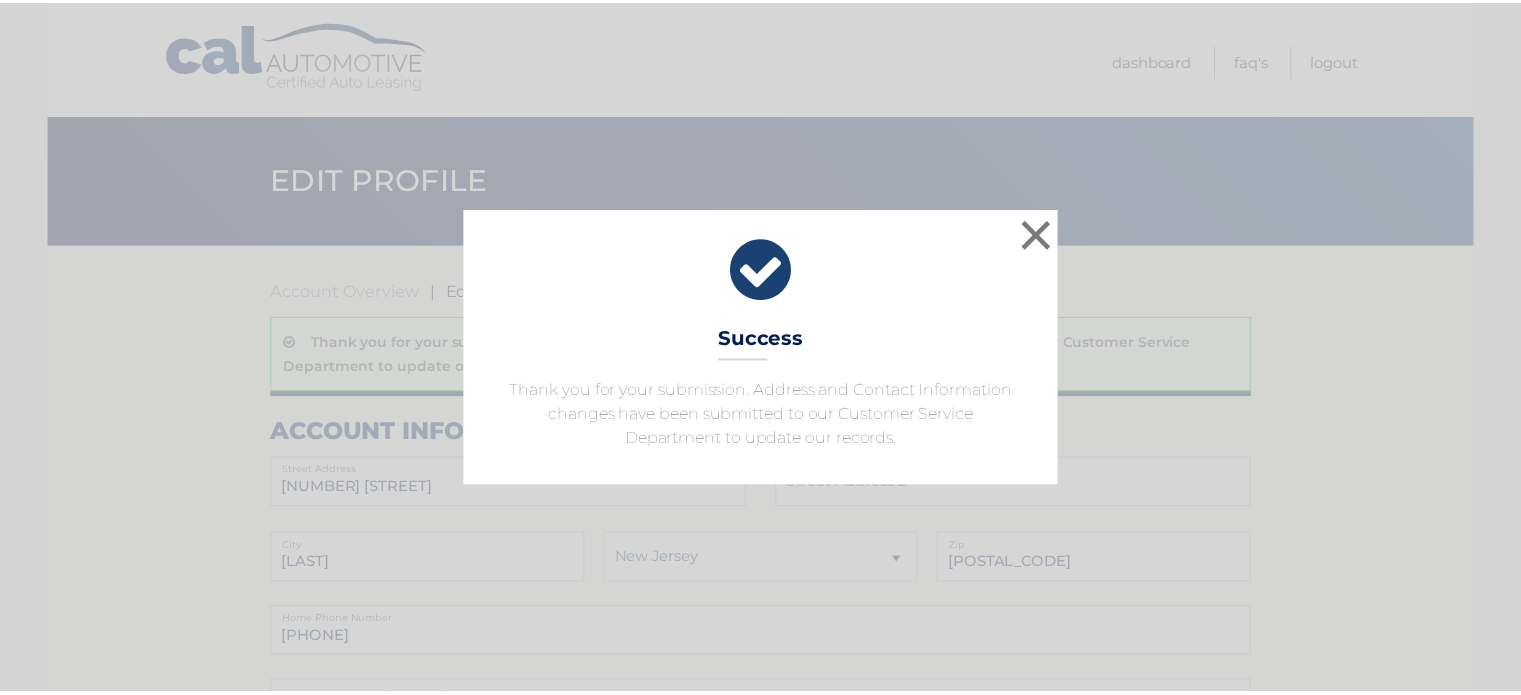scroll, scrollTop: 0, scrollLeft: 0, axis: both 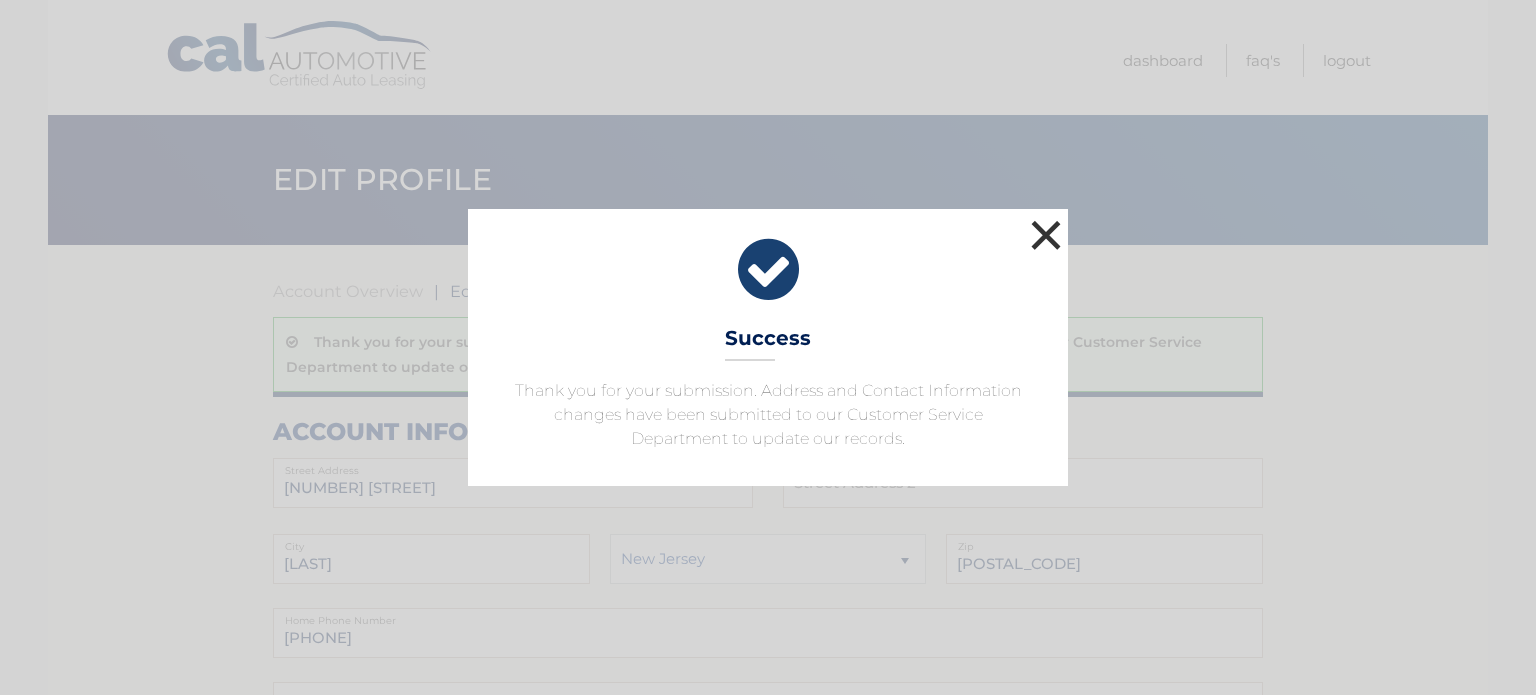 click on "×" at bounding box center (1046, 235) 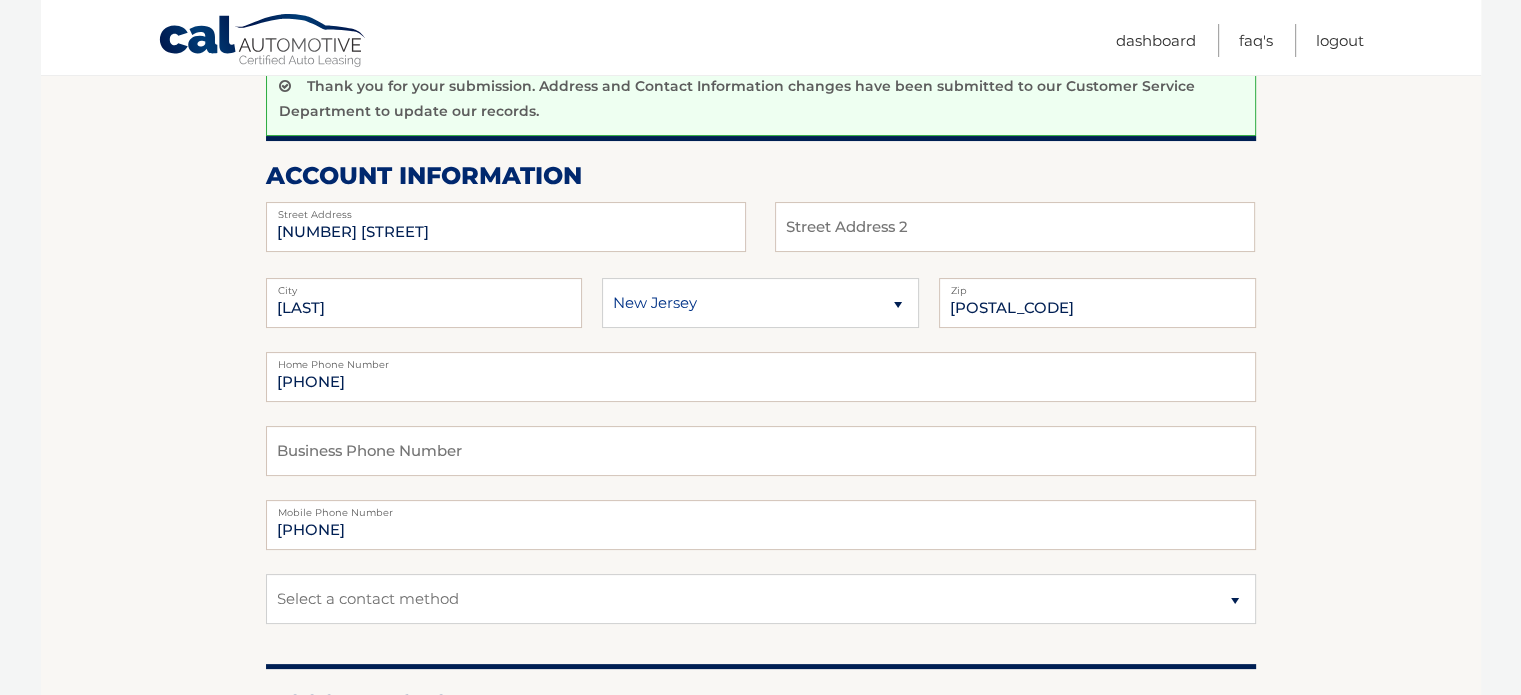 scroll, scrollTop: 0, scrollLeft: 0, axis: both 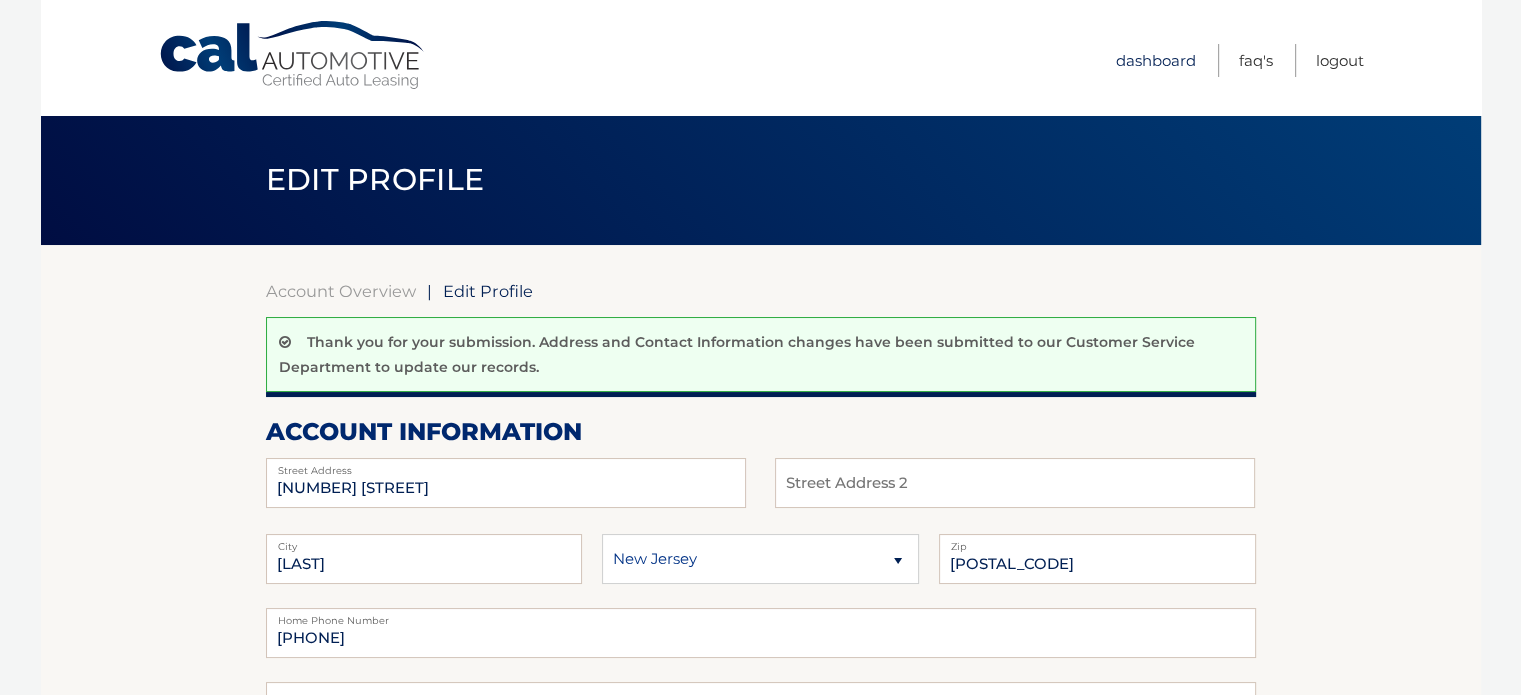 click on "Dashboard" at bounding box center (1156, 60) 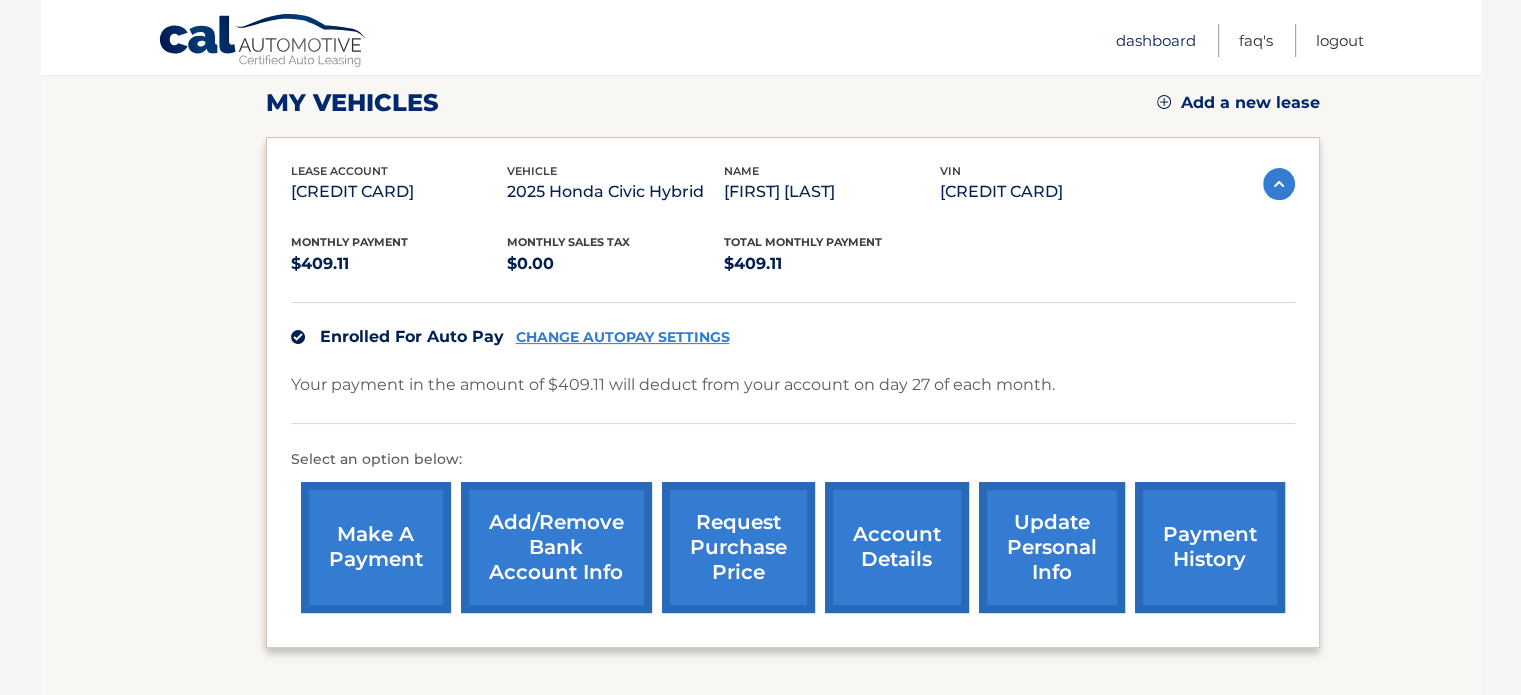 scroll, scrollTop: 400, scrollLeft: 0, axis: vertical 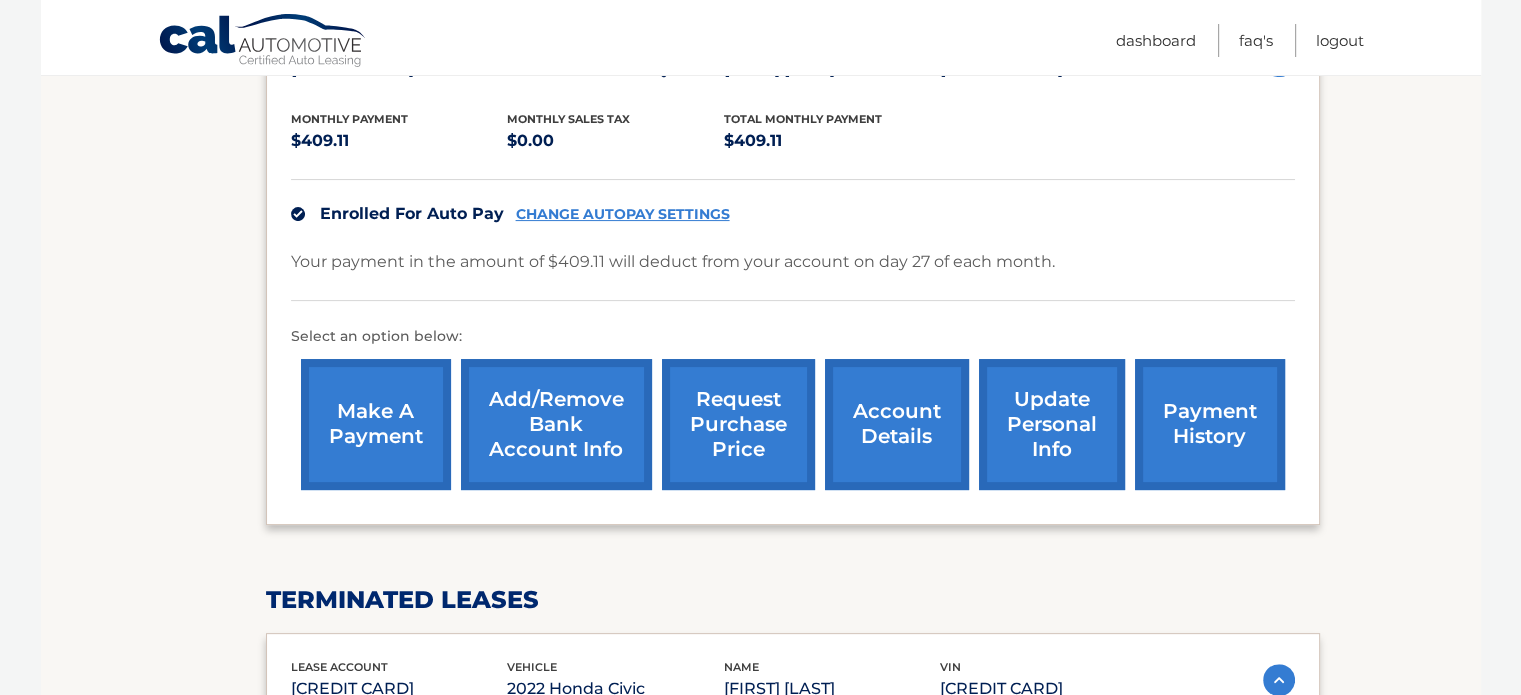 click on "account details" at bounding box center (897, 424) 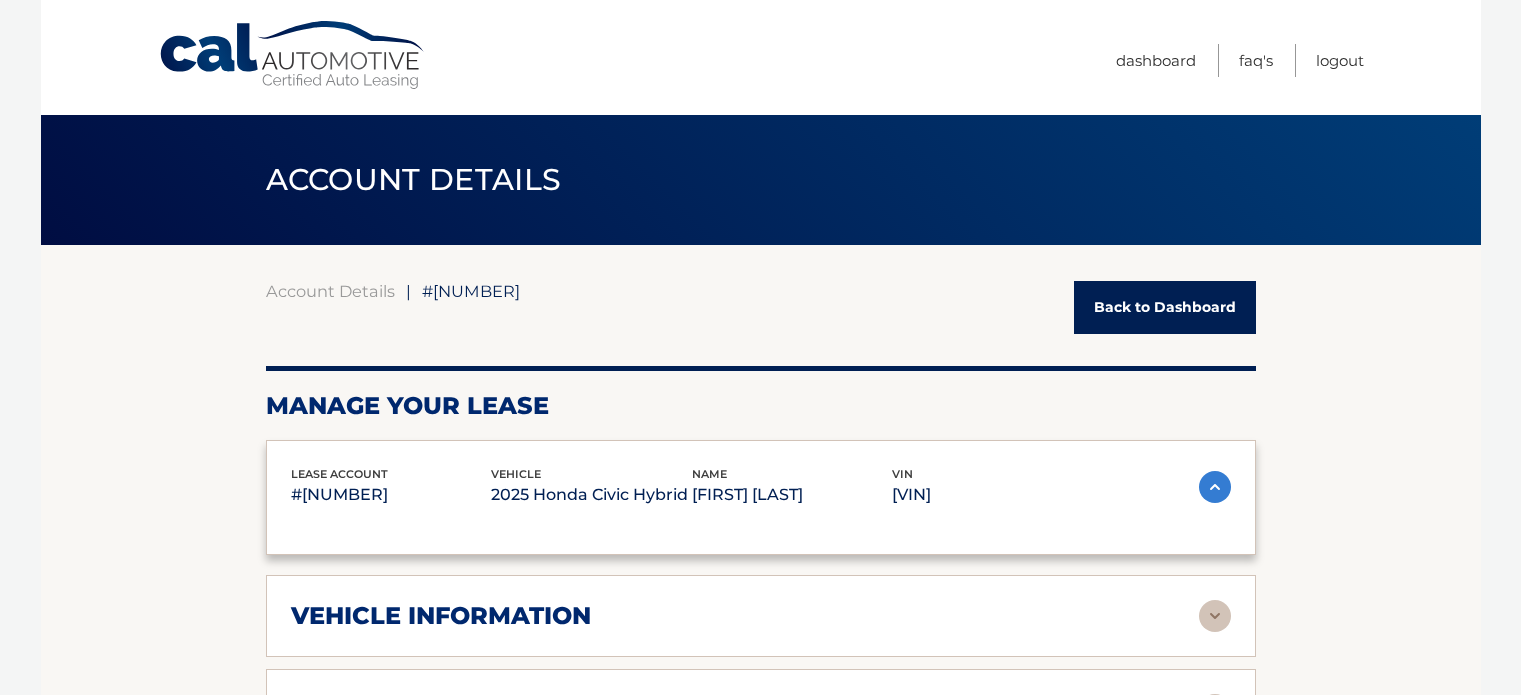click on "Account Details
|
#44455952385
Back to Dashboard
Manage Your Lease
lease account
#44455952385
vehicle
2025 Honda Civic Hybrid
name
MARIA PERRY
vin
2HGFE4F84SH355673" at bounding box center [761, 900] 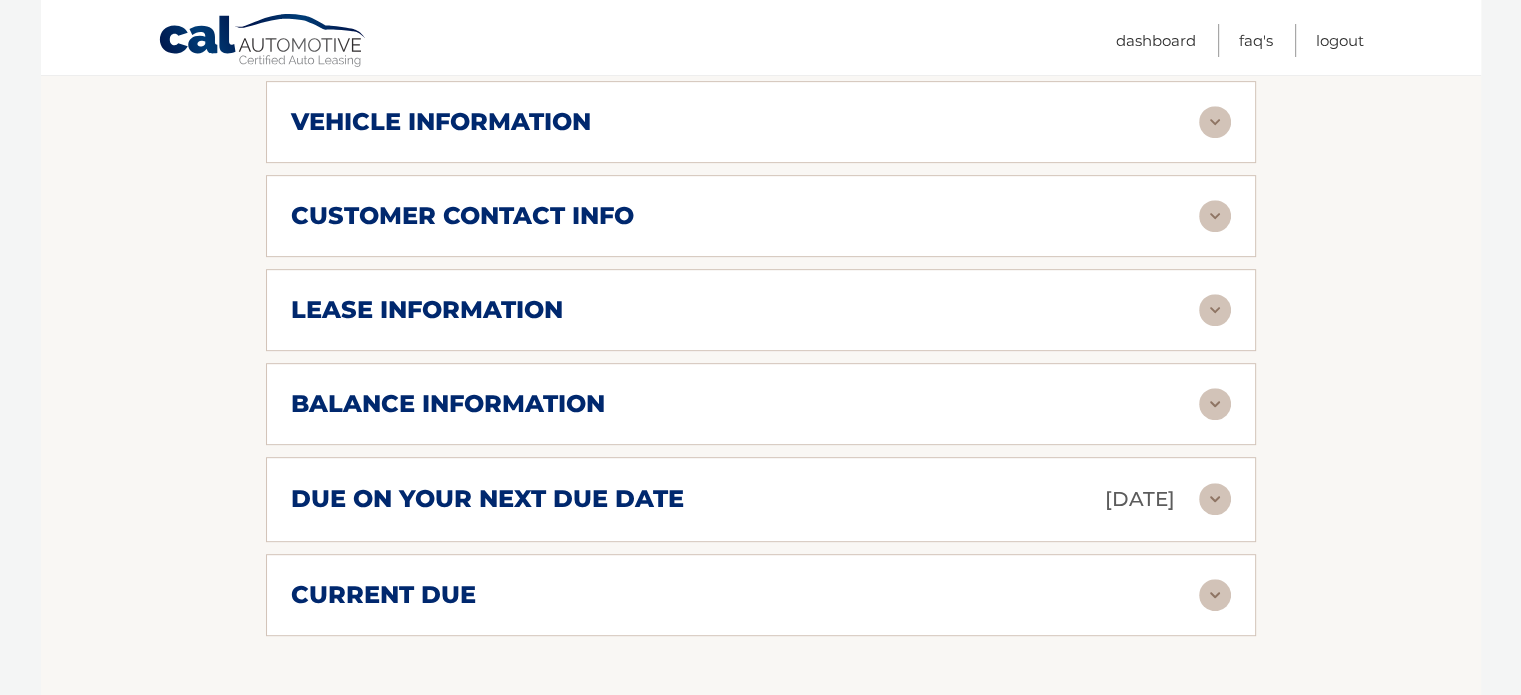 scroll, scrollTop: 900, scrollLeft: 0, axis: vertical 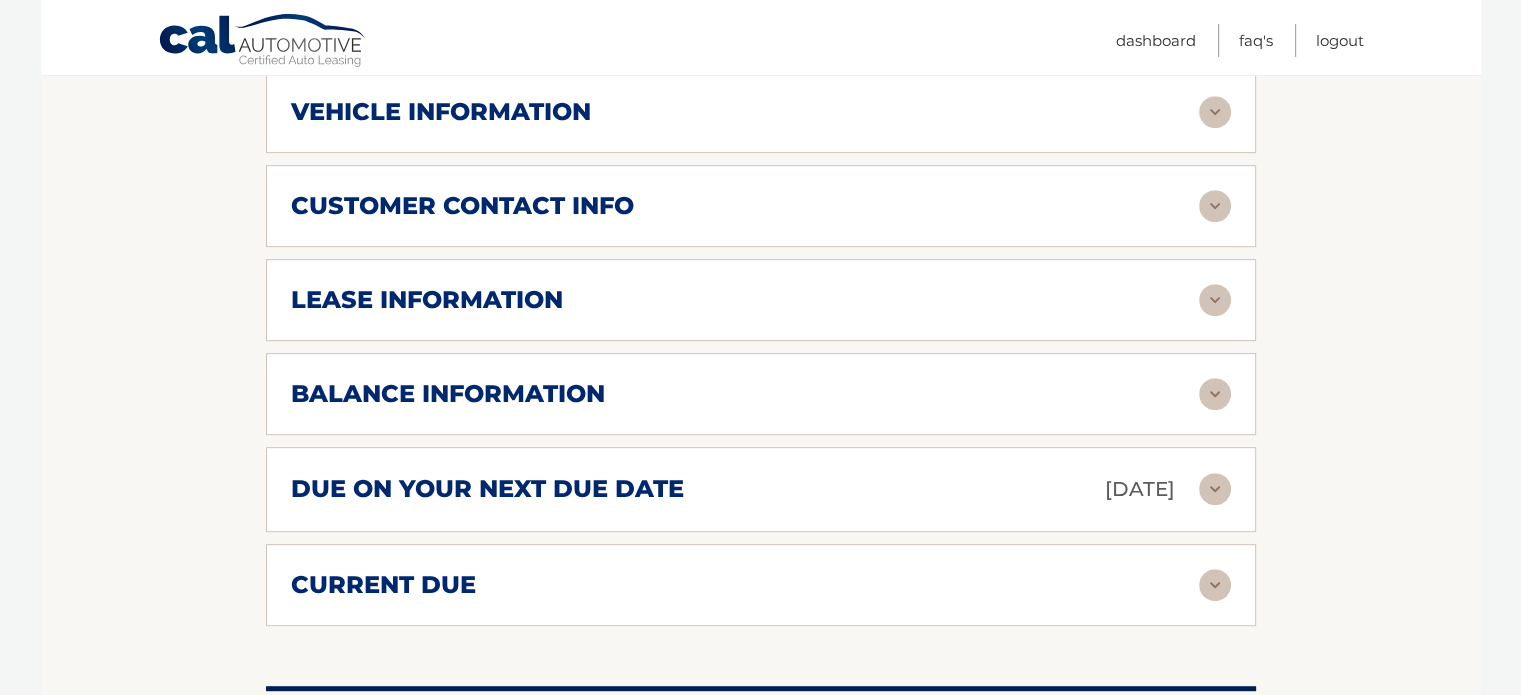 click at bounding box center [1215, 112] 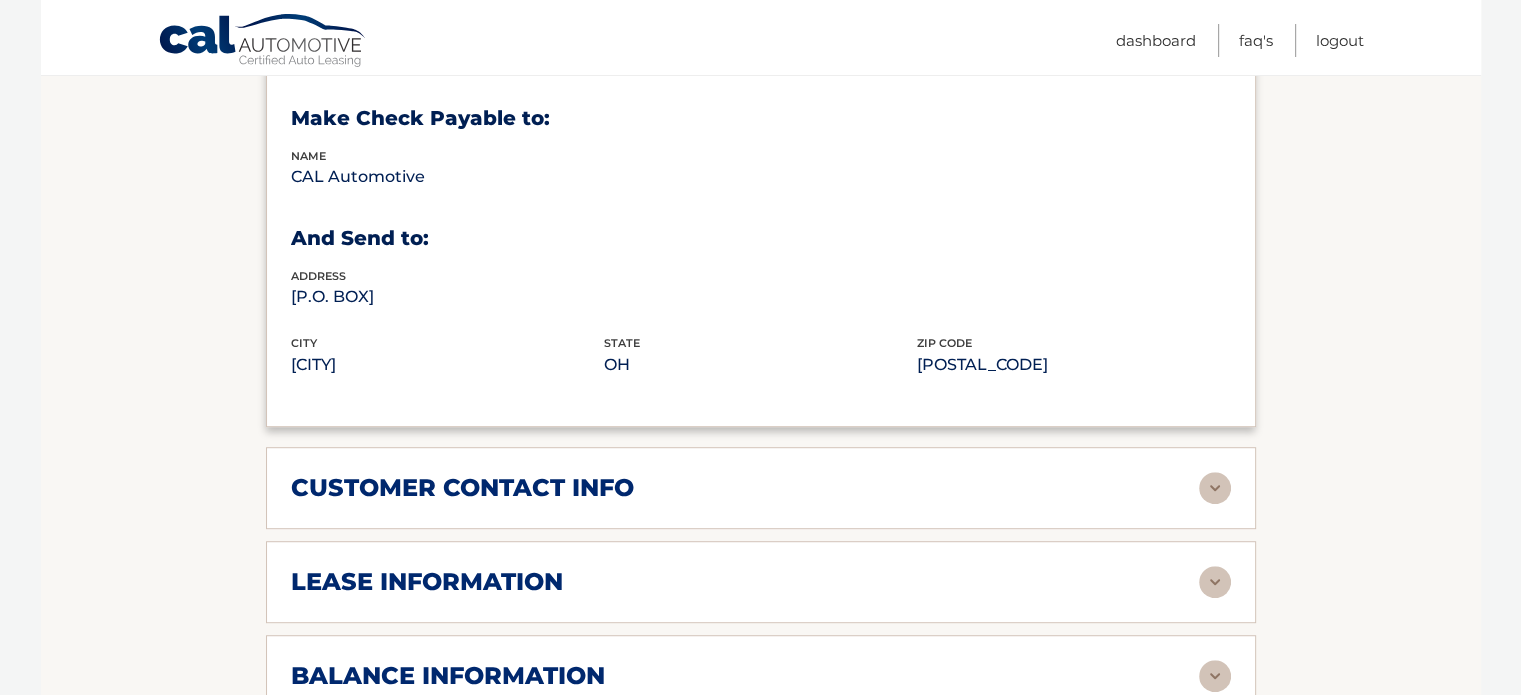 scroll, scrollTop: 1300, scrollLeft: 0, axis: vertical 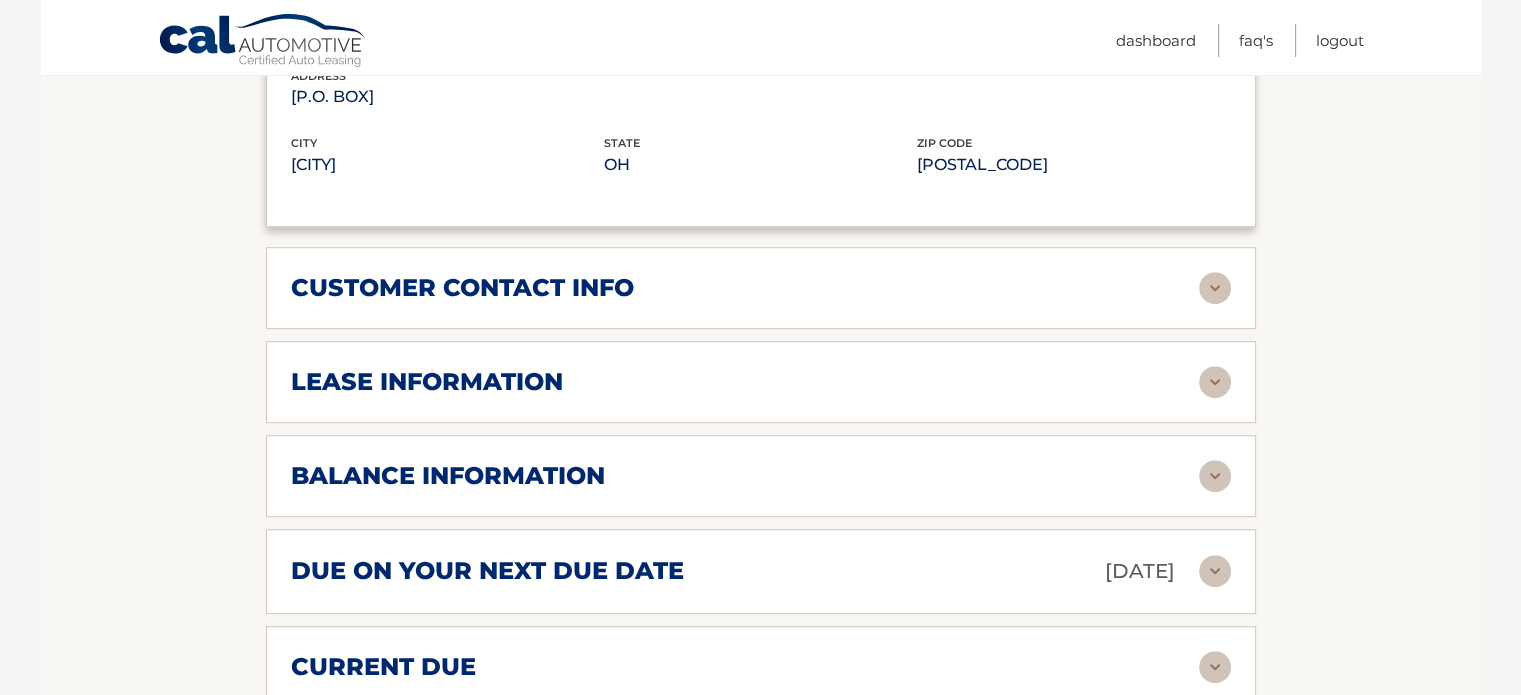 click at bounding box center [1215, 288] 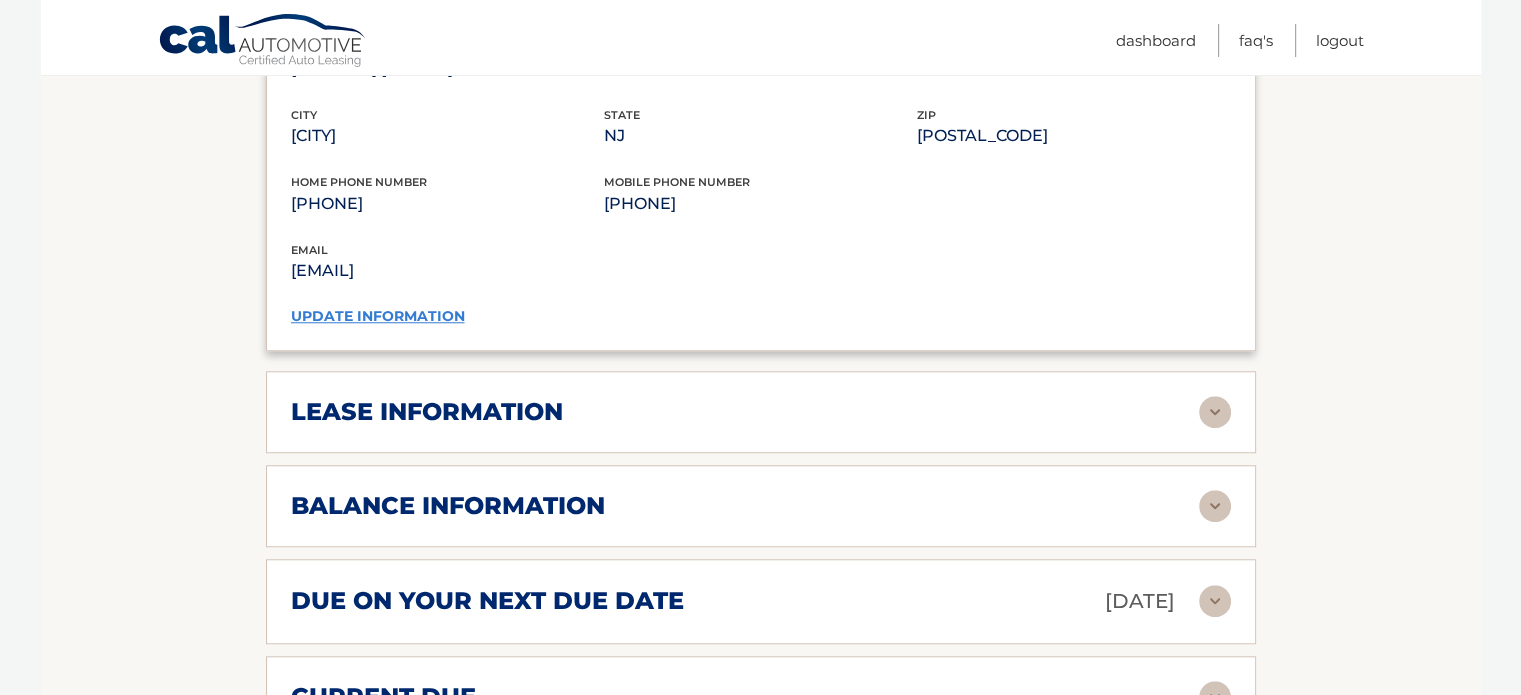 scroll, scrollTop: 1700, scrollLeft: 0, axis: vertical 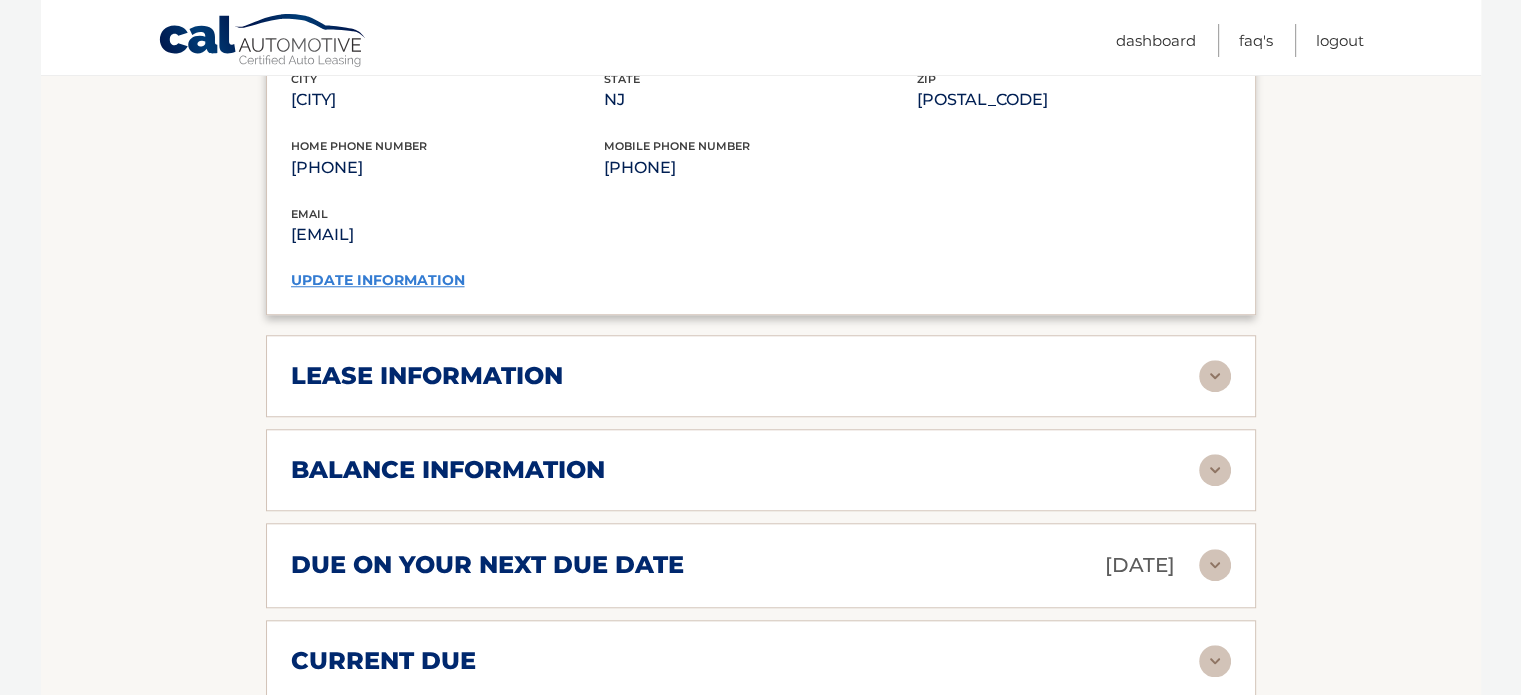 click at bounding box center (1215, 376) 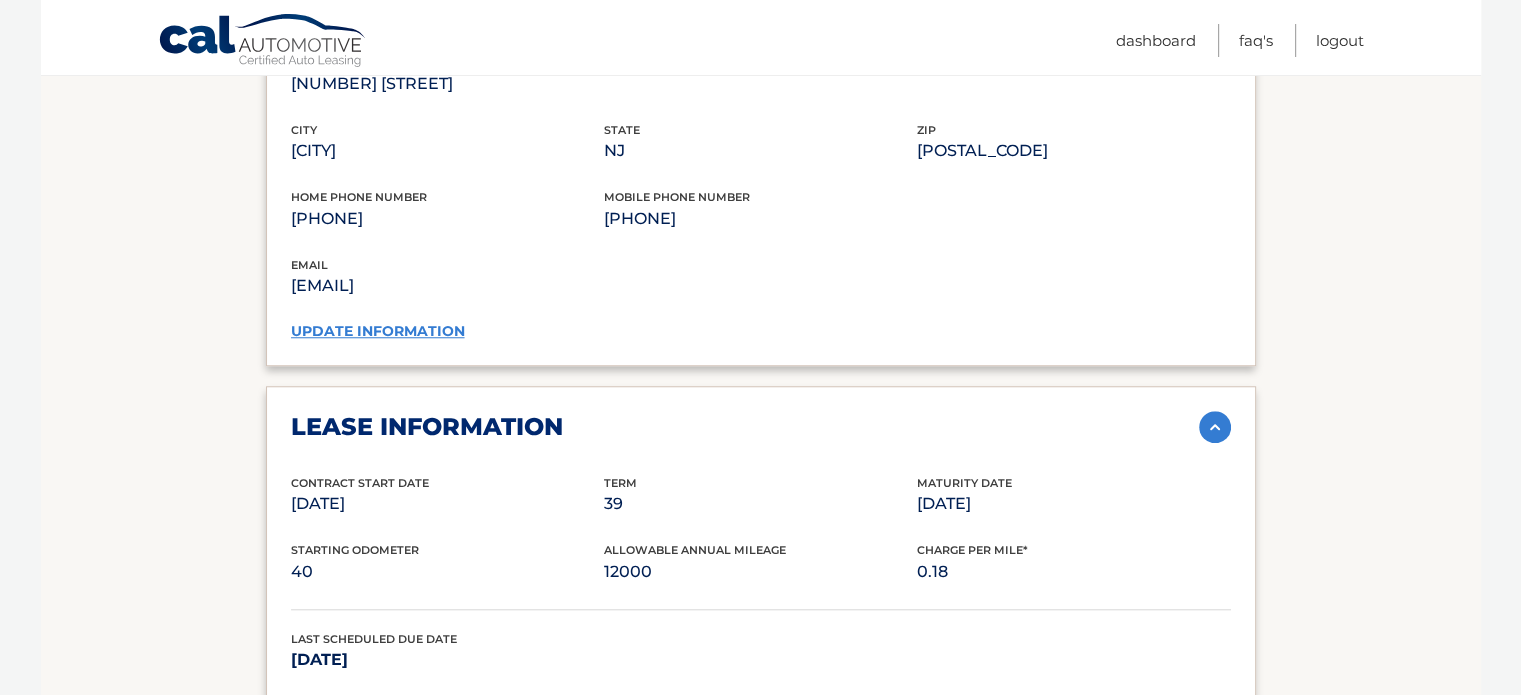 scroll, scrollTop: 949, scrollLeft: 0, axis: vertical 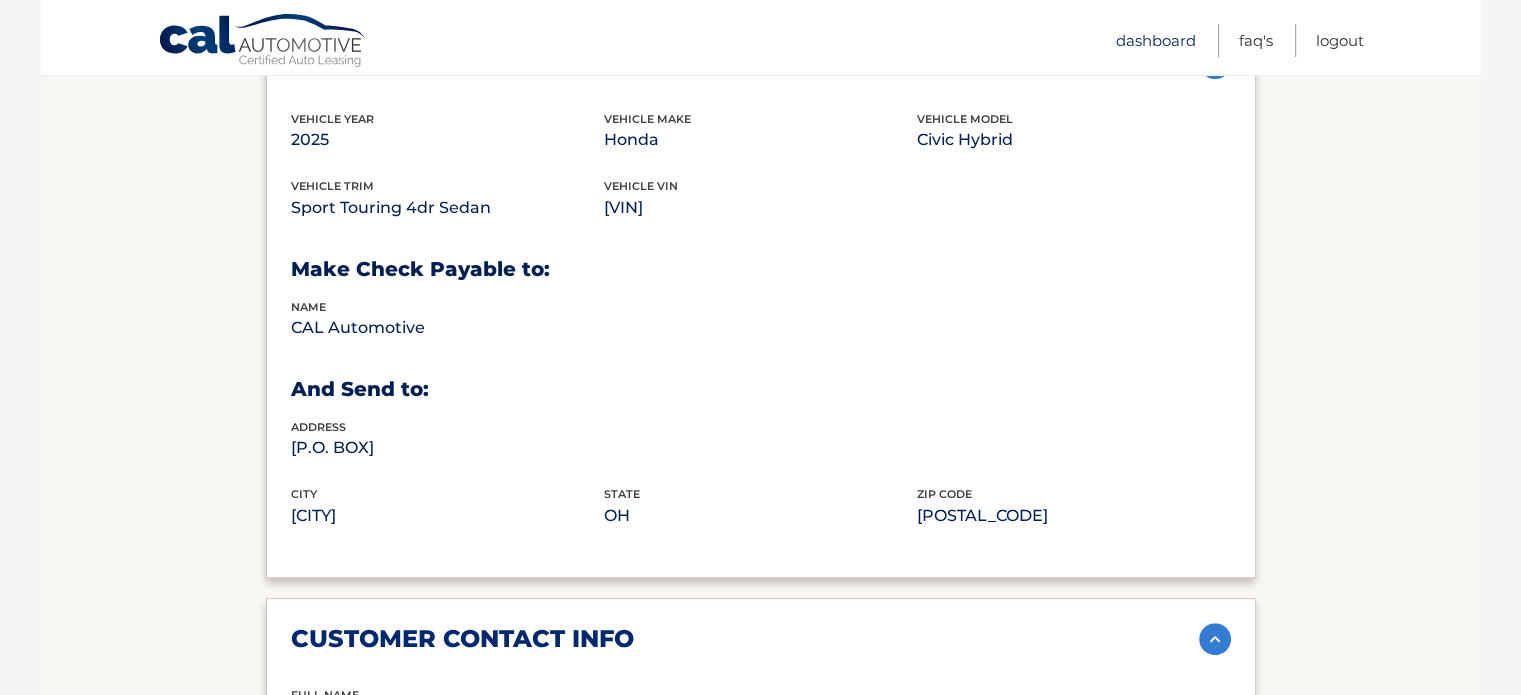 click on "Dashboard" at bounding box center (1156, 40) 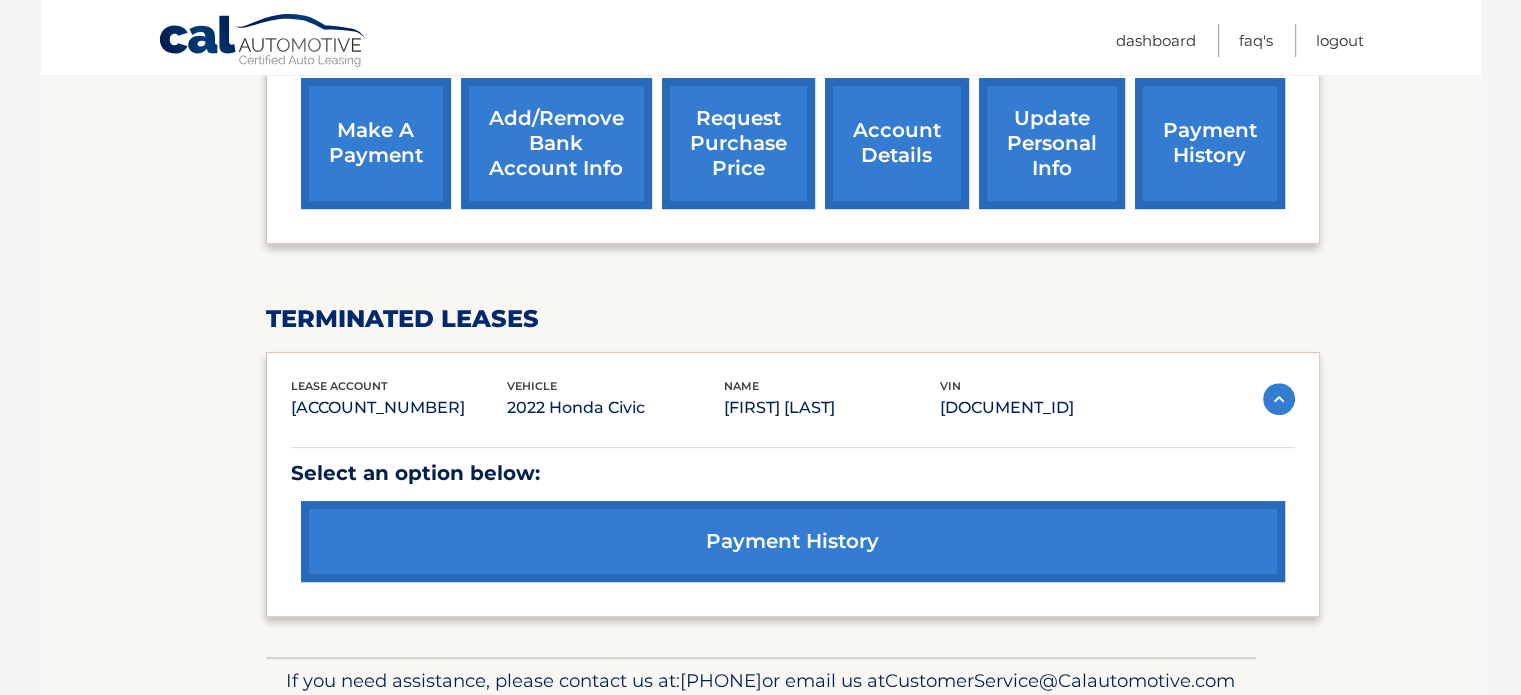 scroll, scrollTop: 789, scrollLeft: 0, axis: vertical 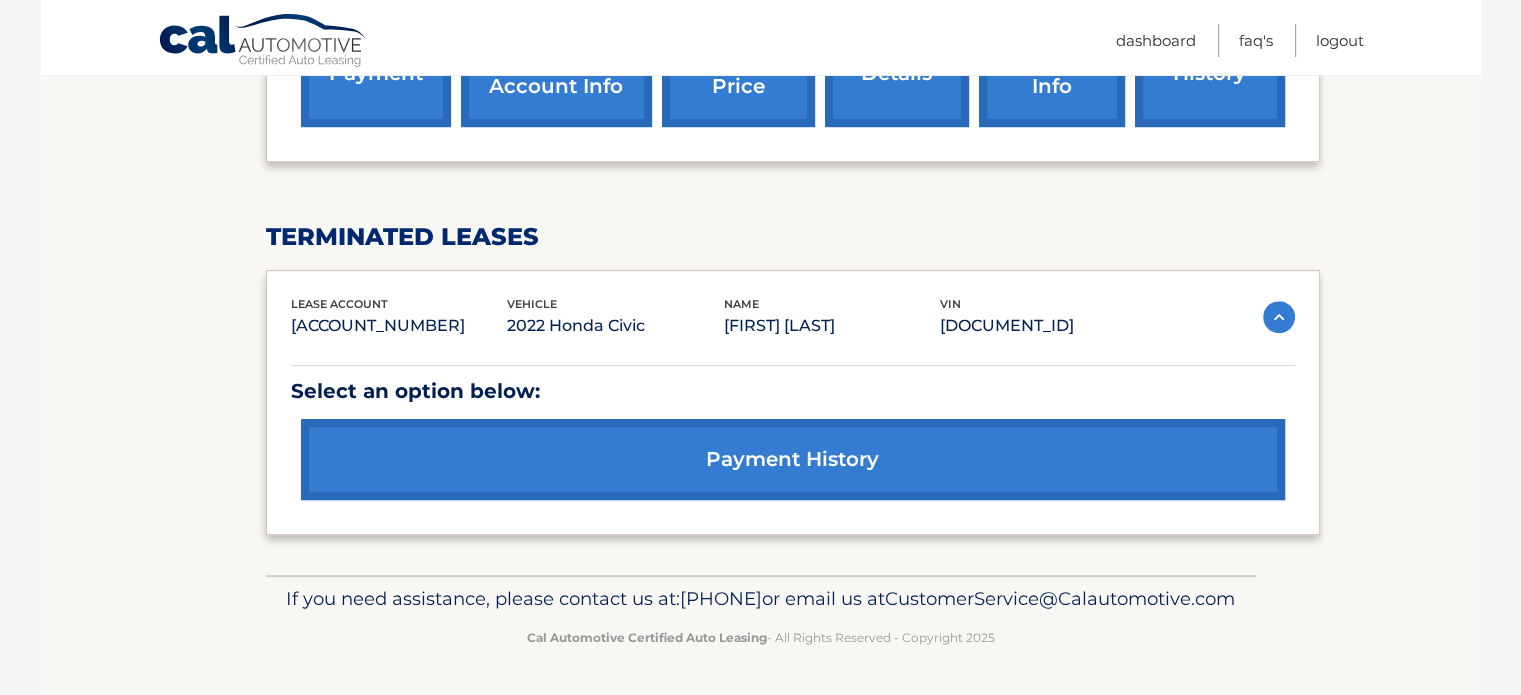 click on "Dashboard
FAQ's
Logout" at bounding box center (1240, 37) 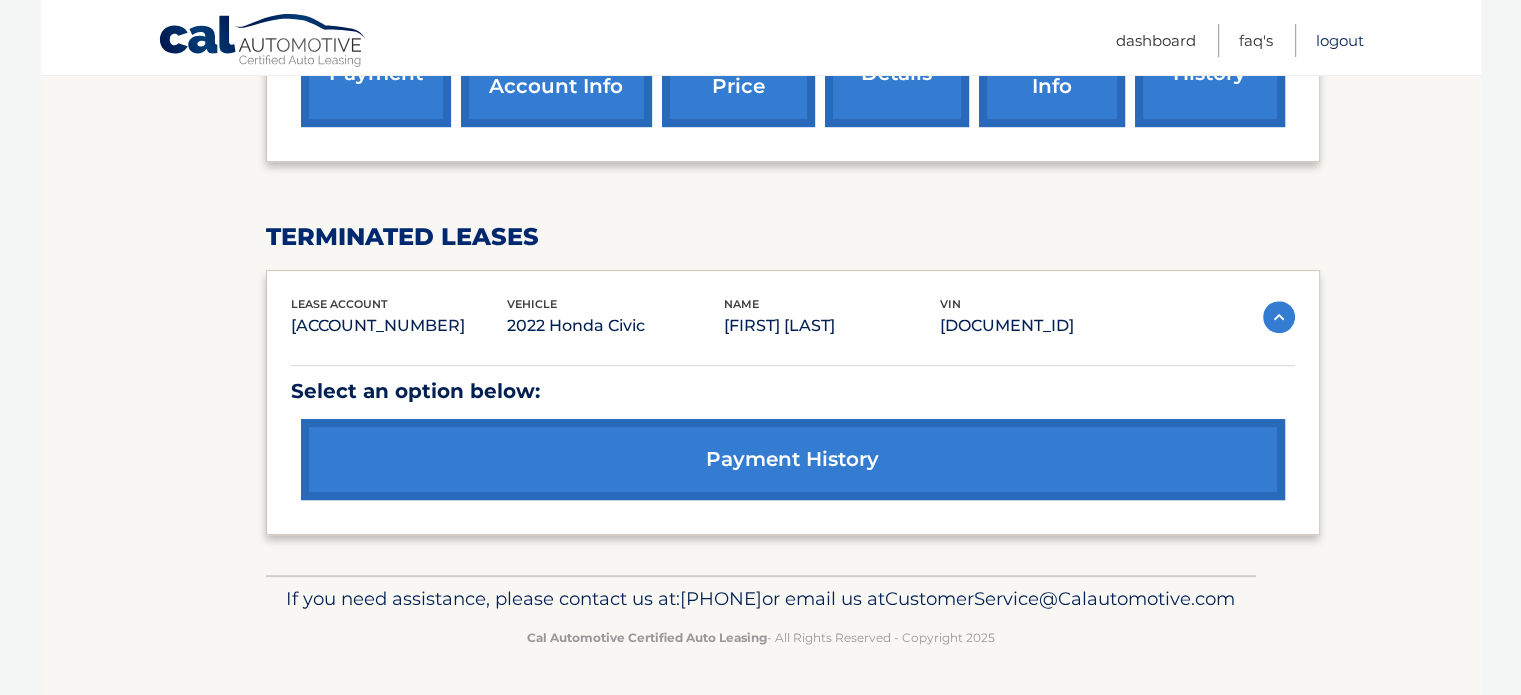 click on "Logout" at bounding box center [1340, 40] 